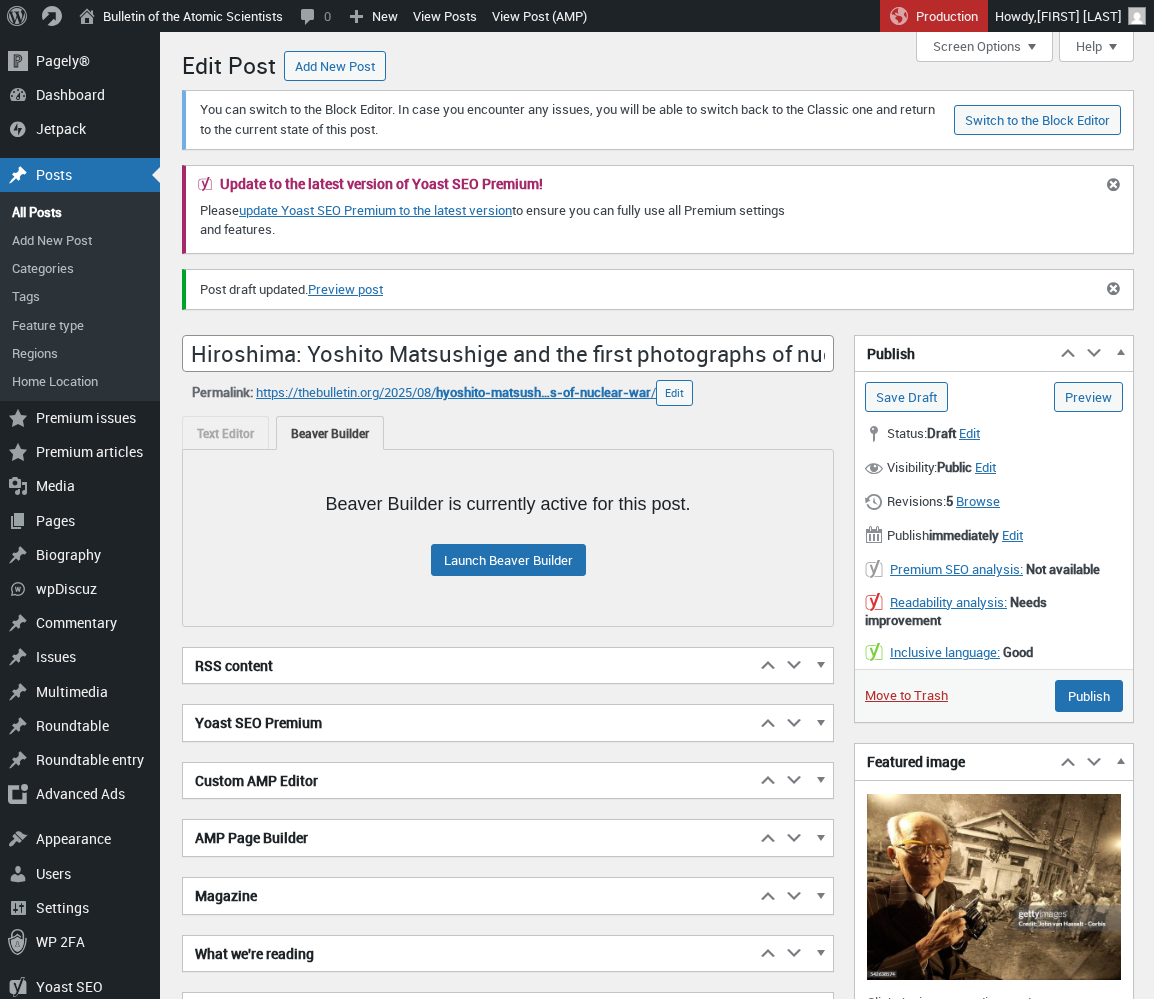 scroll, scrollTop: 37, scrollLeft: 13, axis: both 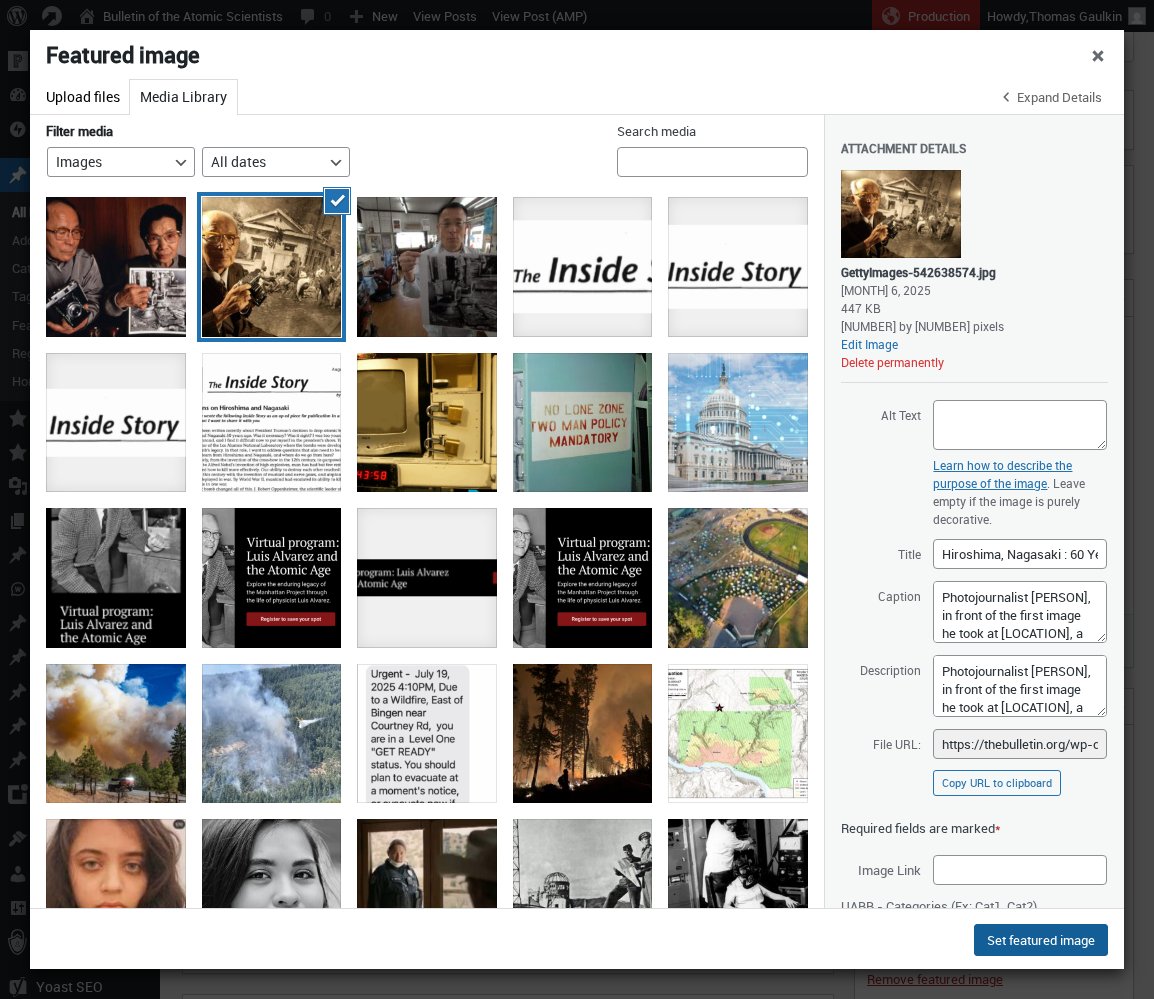 click on "Set featured image" at bounding box center (1041, 940) 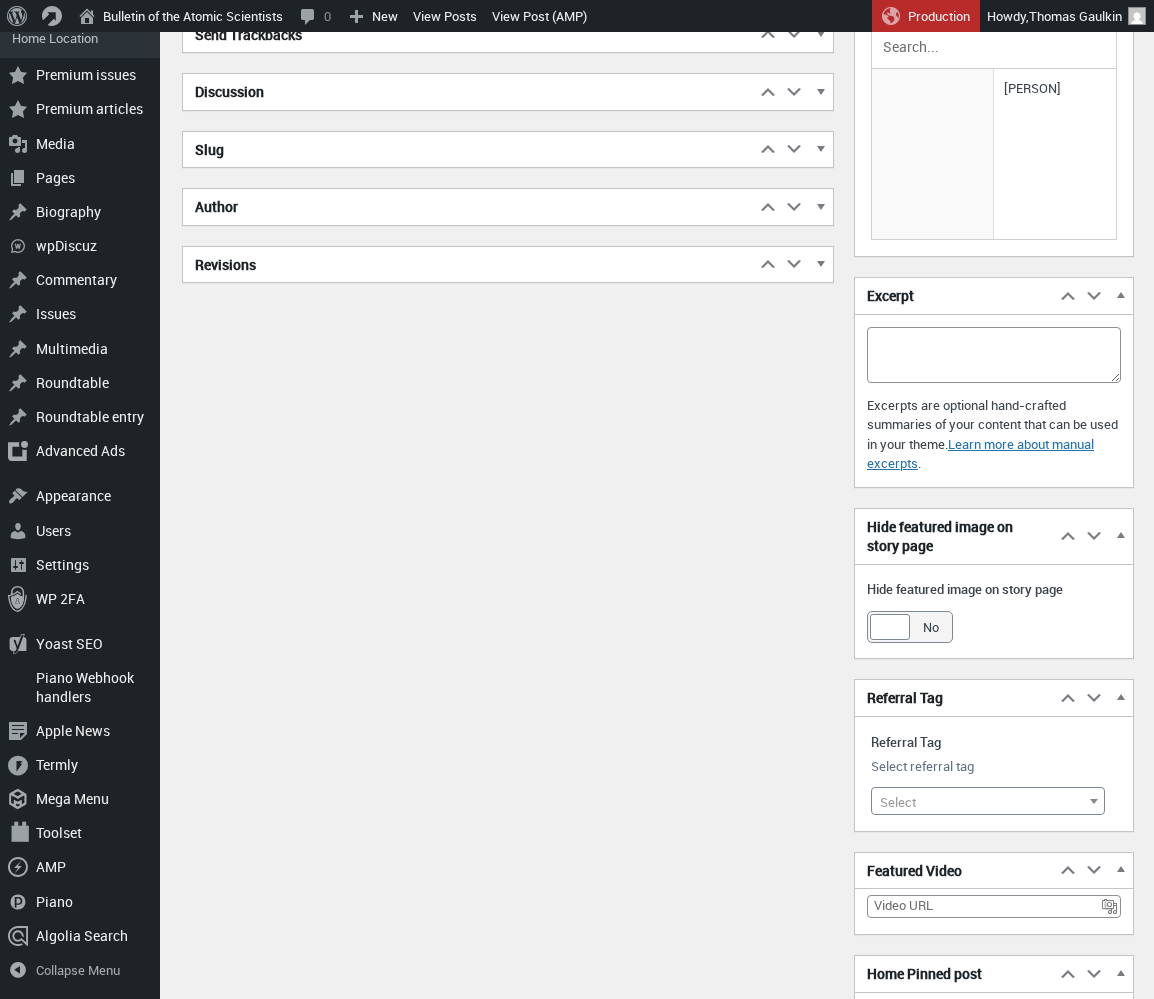 scroll, scrollTop: 1097, scrollLeft: 0, axis: vertical 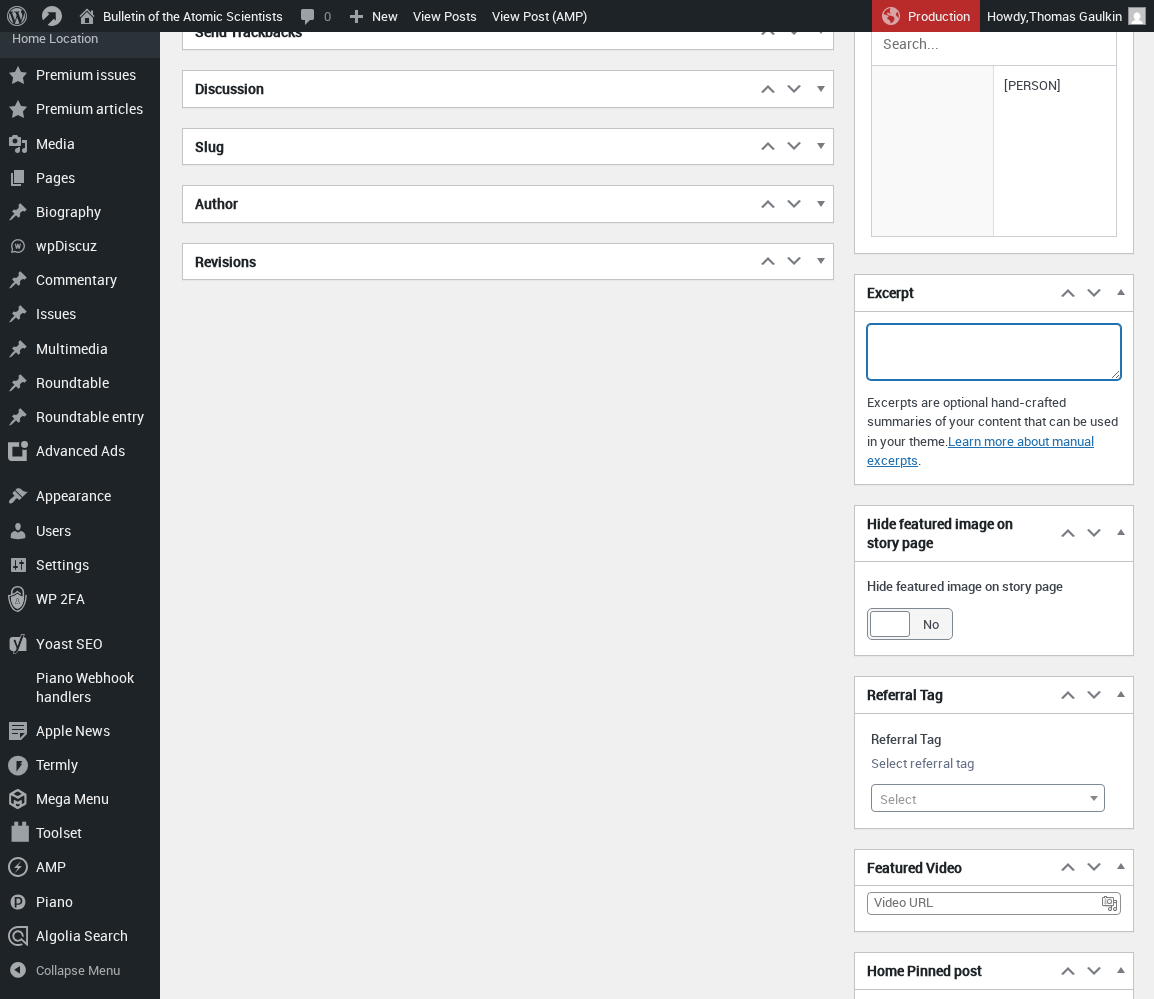click on "Excerpt" at bounding box center [994, 352] 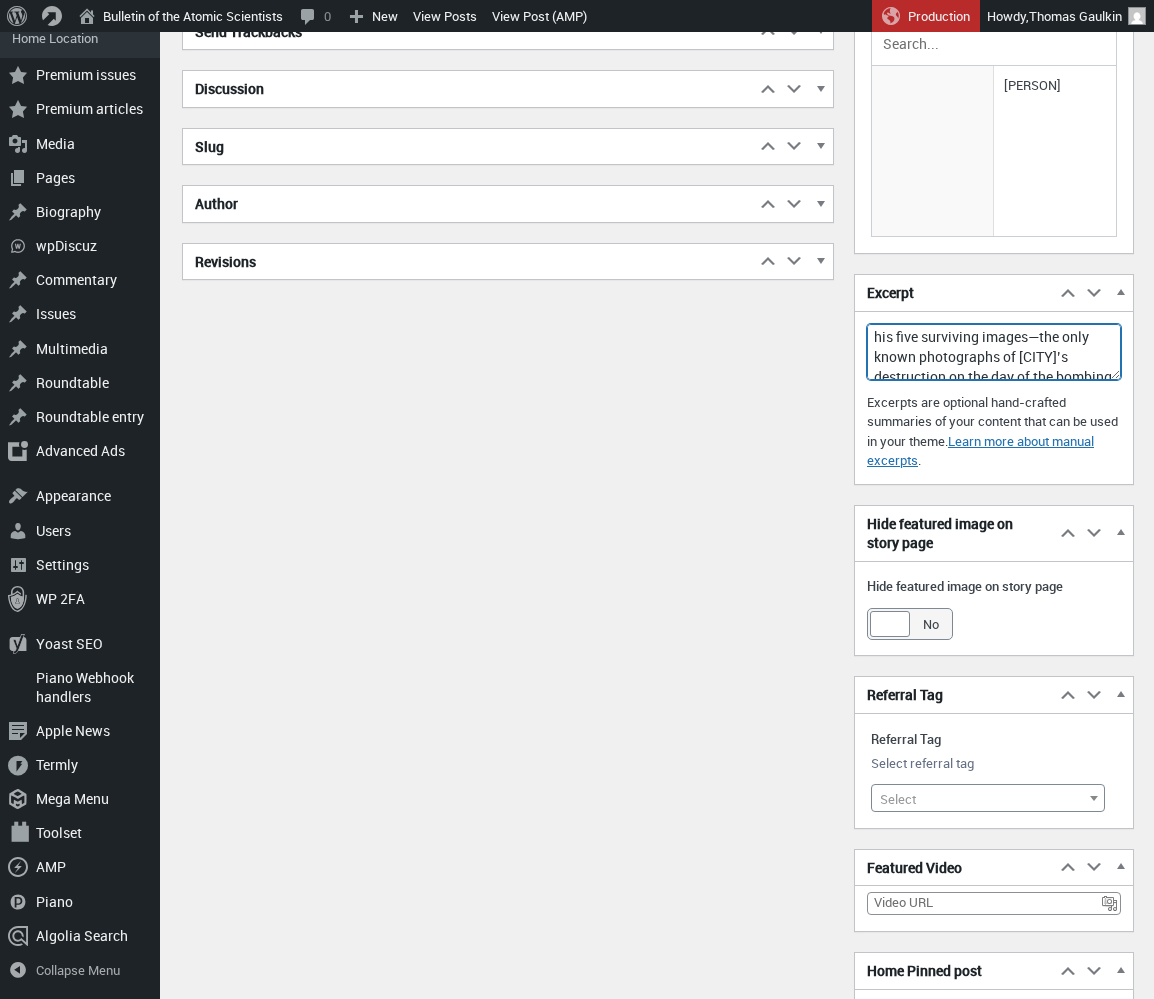 scroll, scrollTop: 70, scrollLeft: 0, axis: vertical 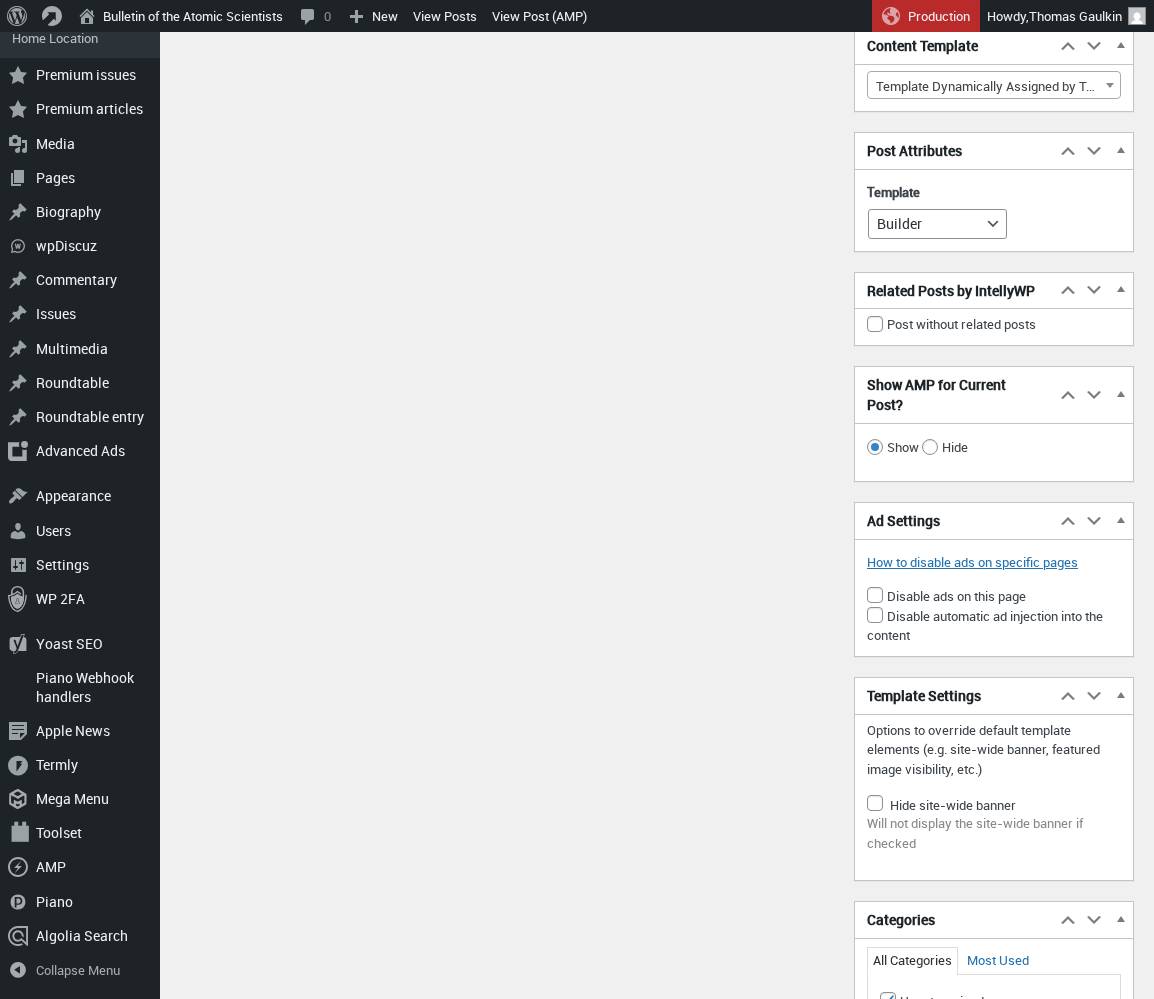type on "[PERSON]’s photographs Hiroshima’s destruction are among the most harrowing visual records of the nuclear age." 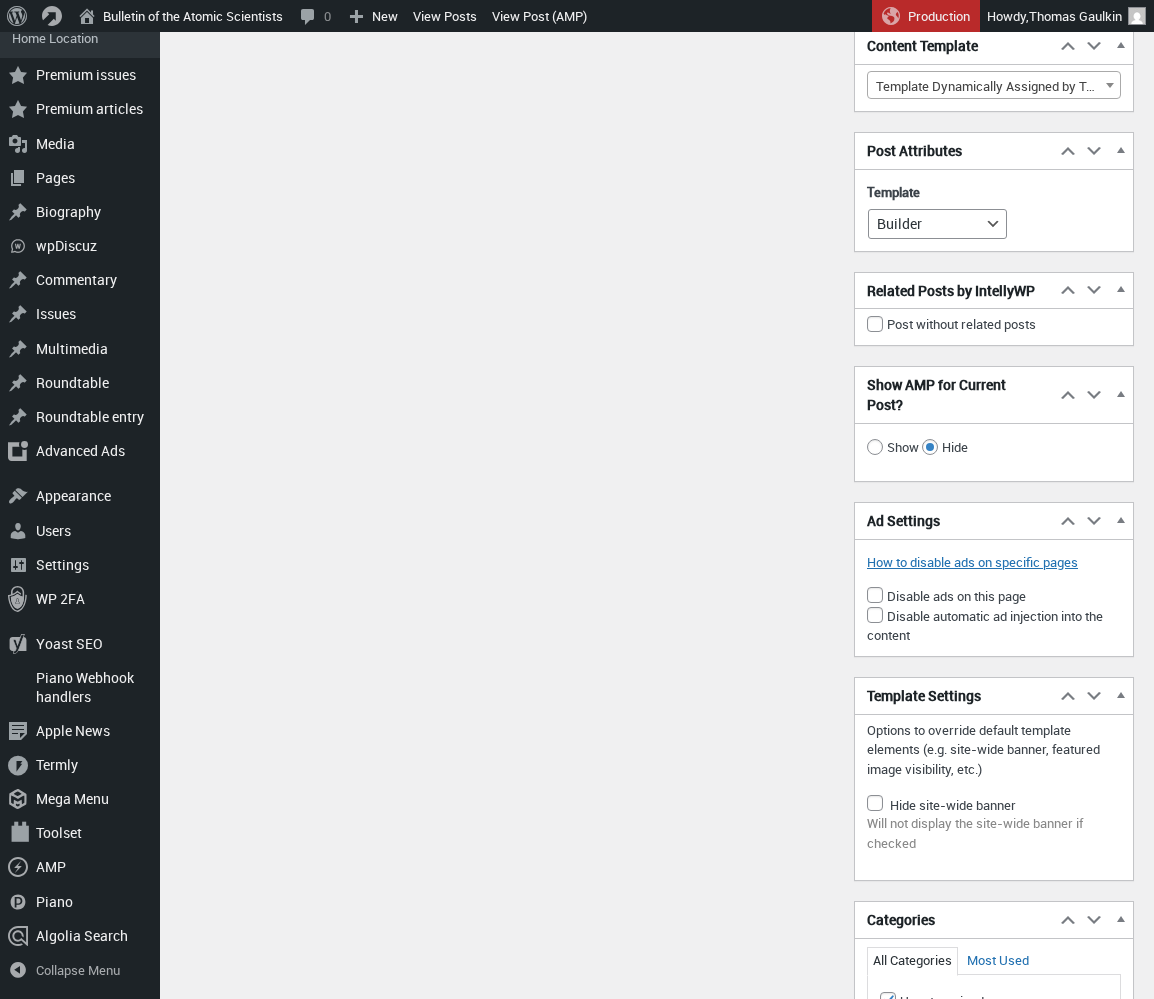 click at bounding box center [875, 324] 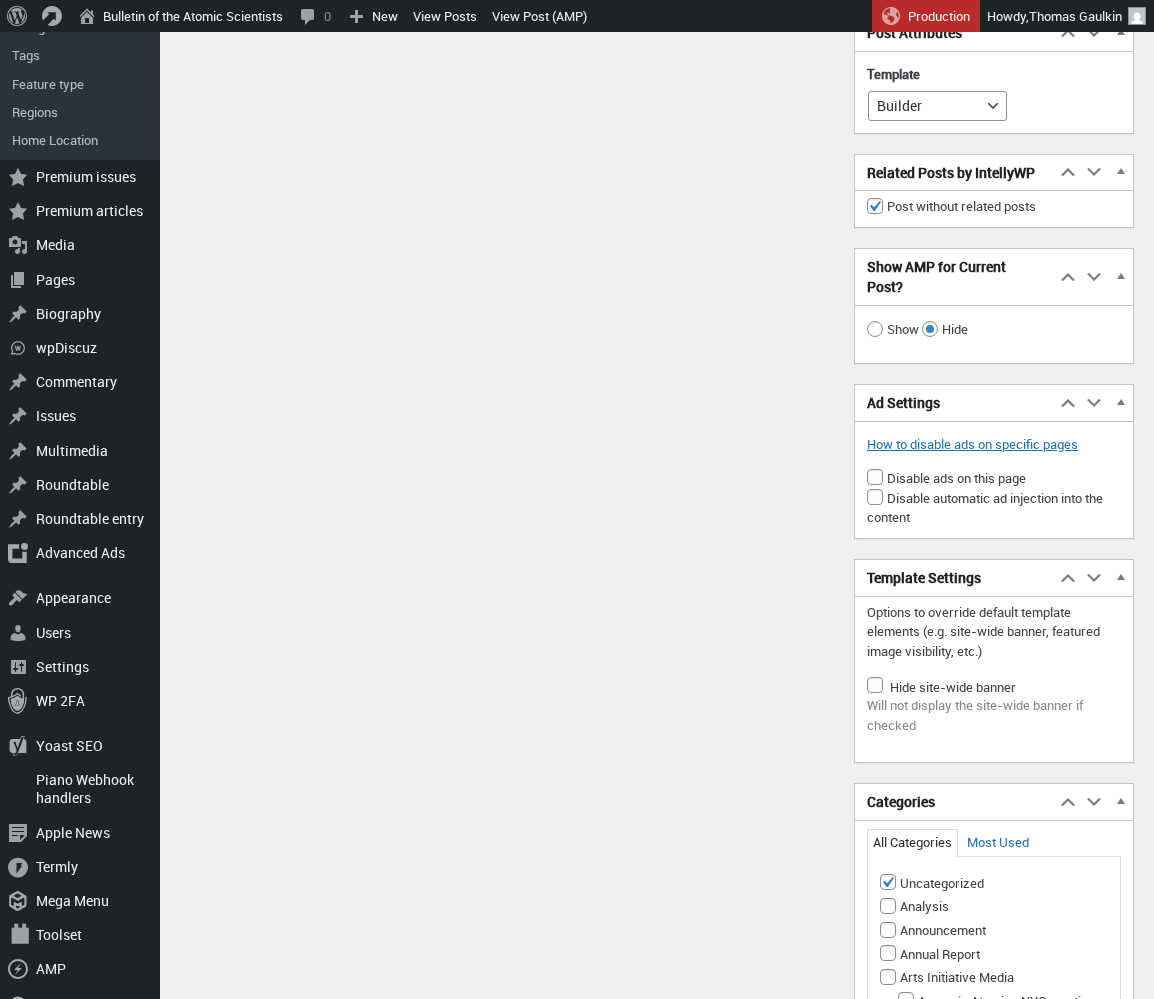 scroll, scrollTop: 2671, scrollLeft: 0, axis: vertical 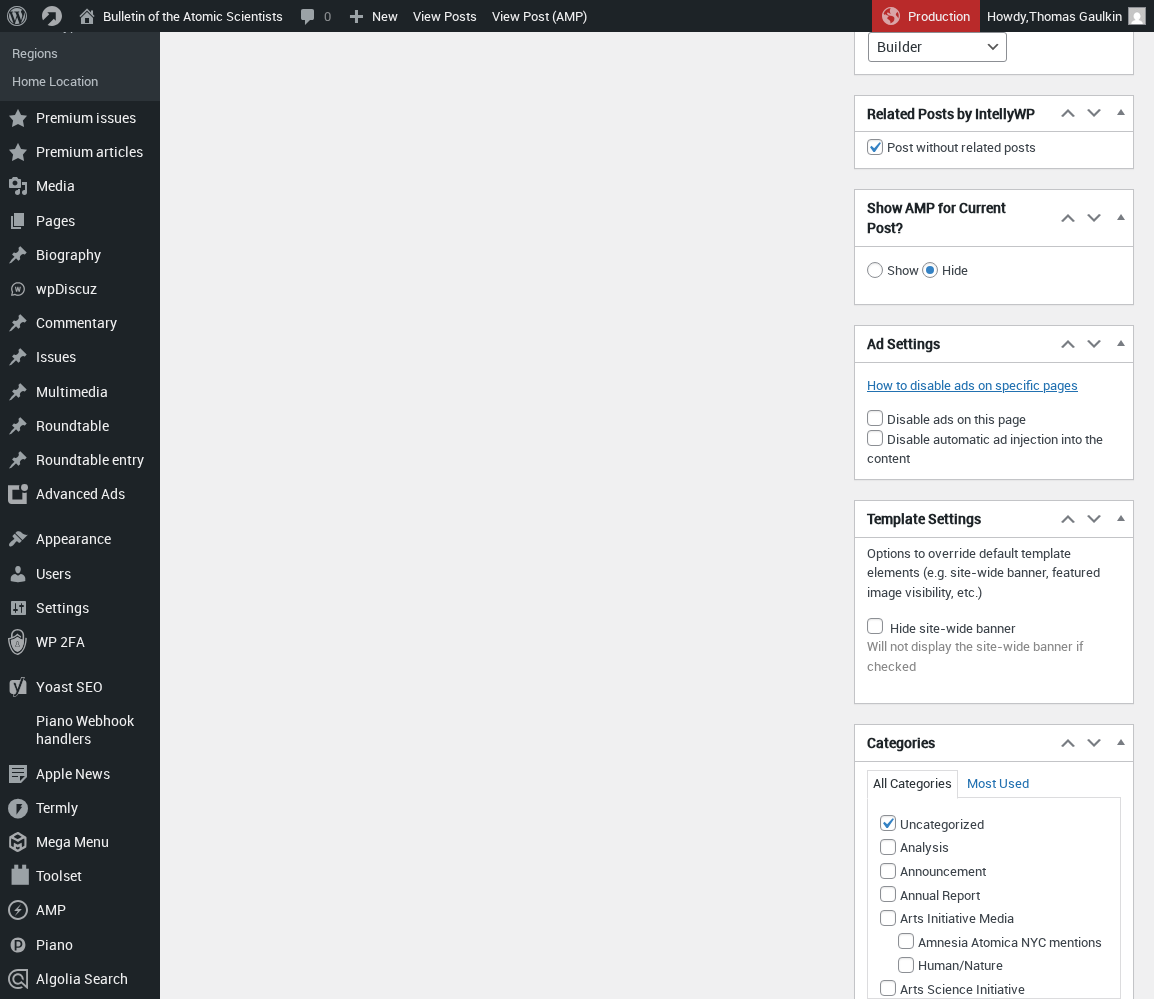 click on "Disable ads on this page" at bounding box center [875, 418] 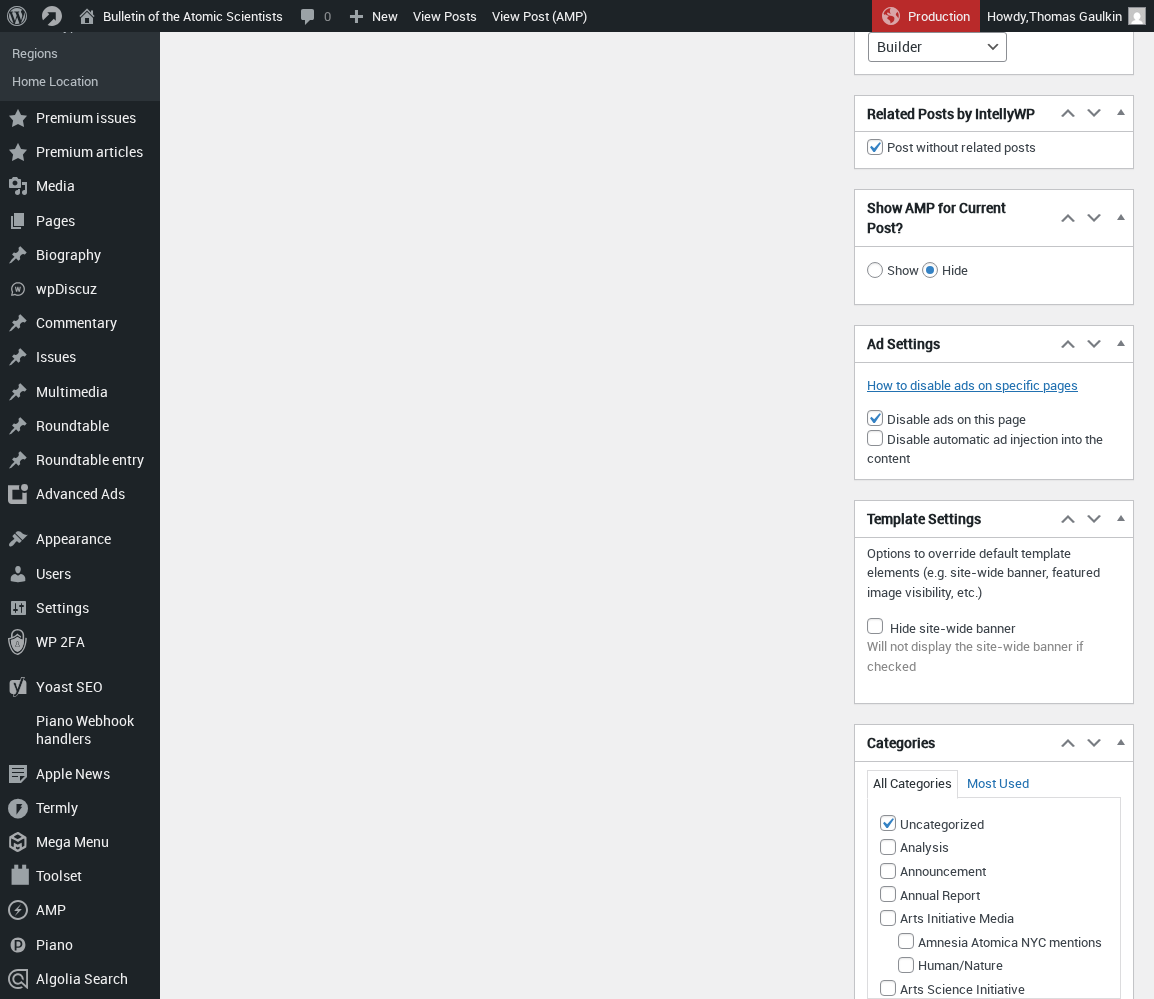 click on "Disable ads on this page" at bounding box center (875, 418) 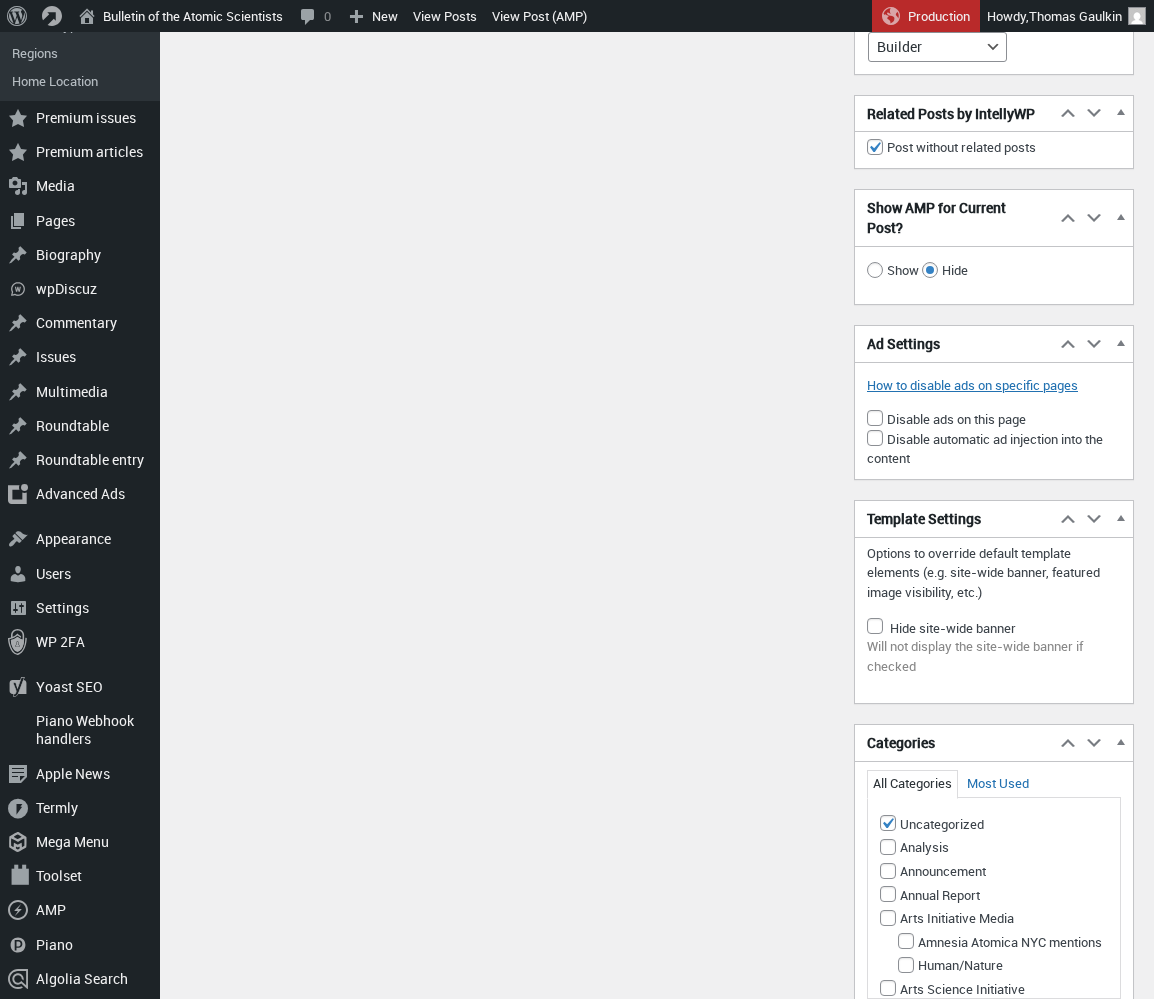 click on "Disable automatic ad injection into the content" at bounding box center [875, 438] 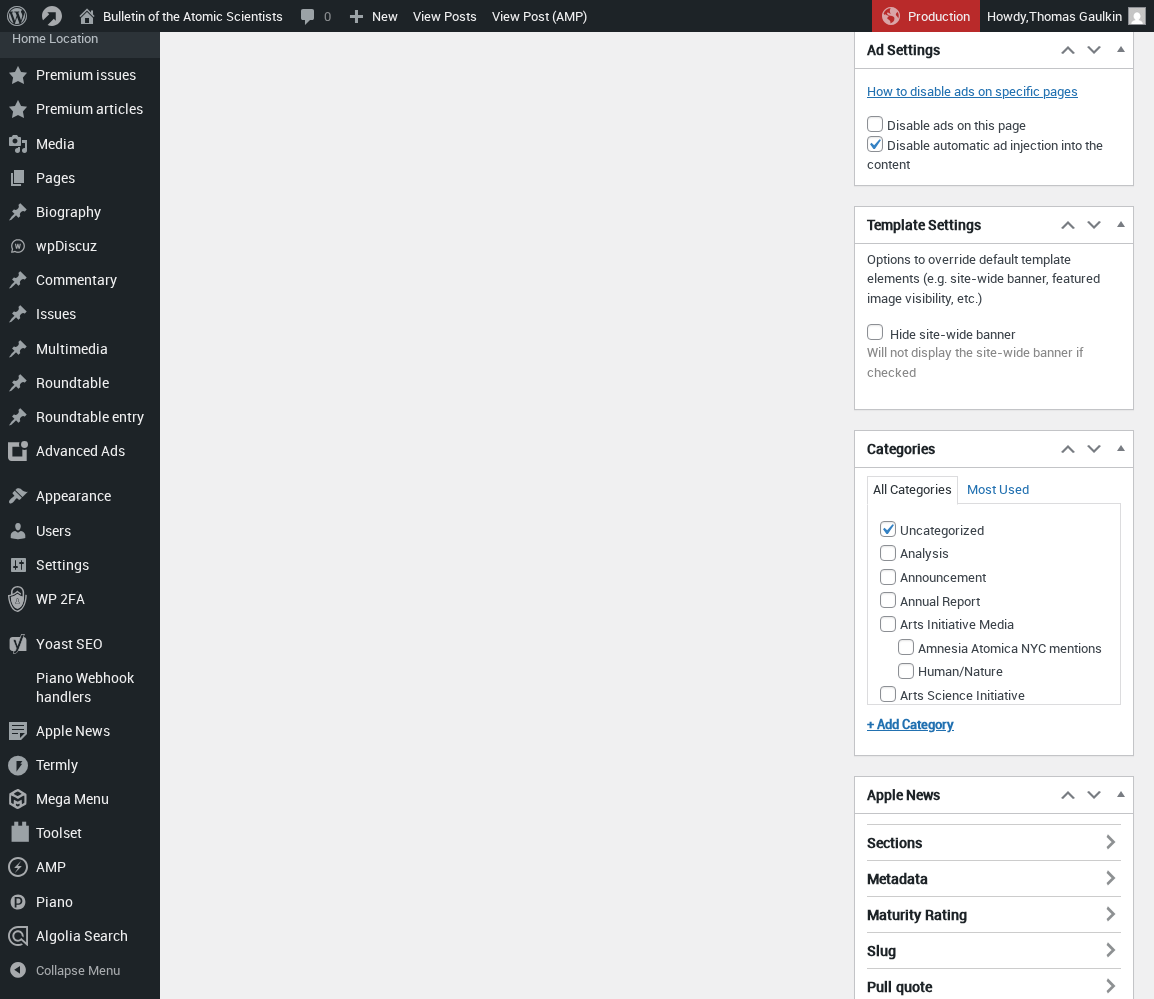 scroll, scrollTop: 3118, scrollLeft: 0, axis: vertical 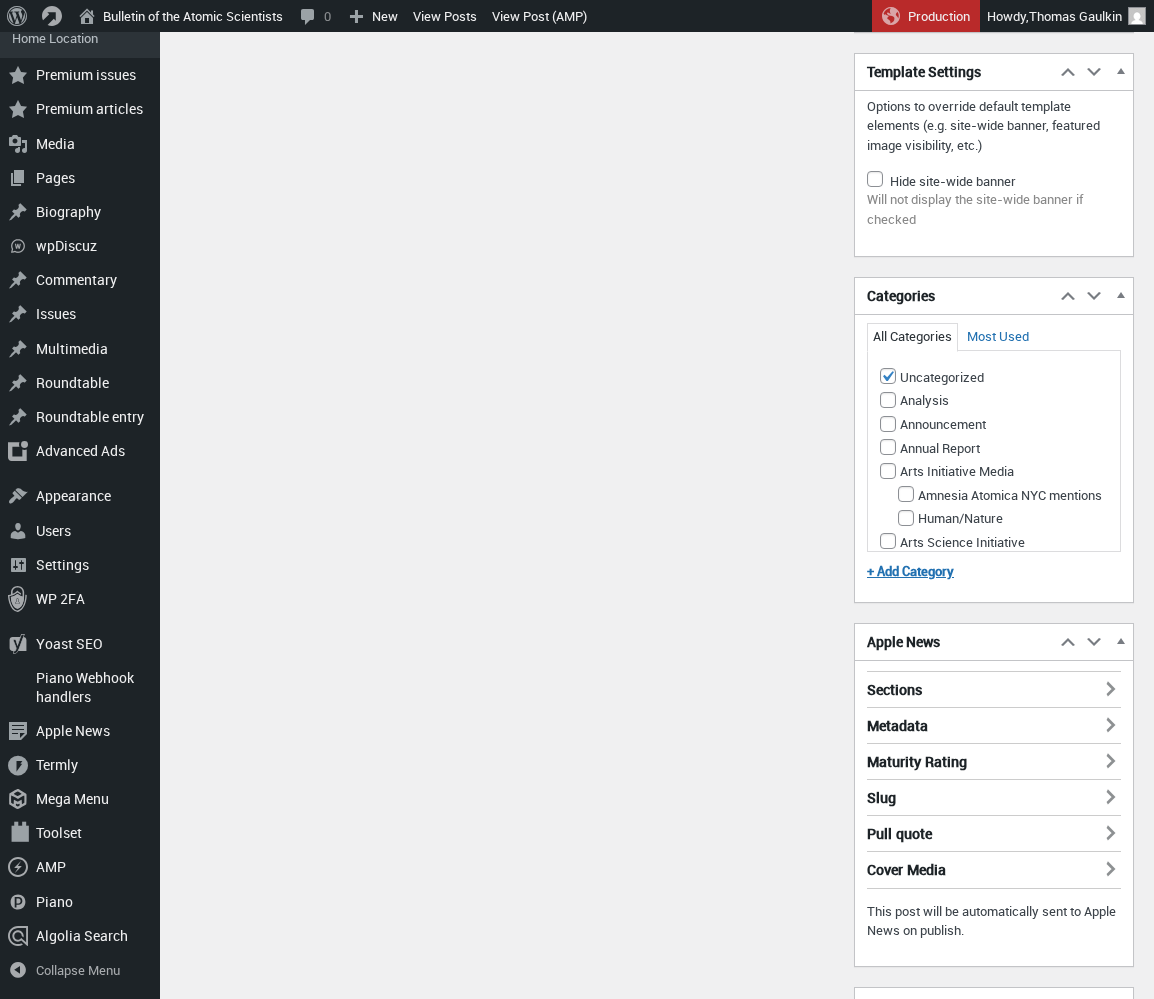 click on "Uncategorized" at bounding box center [888, 376] 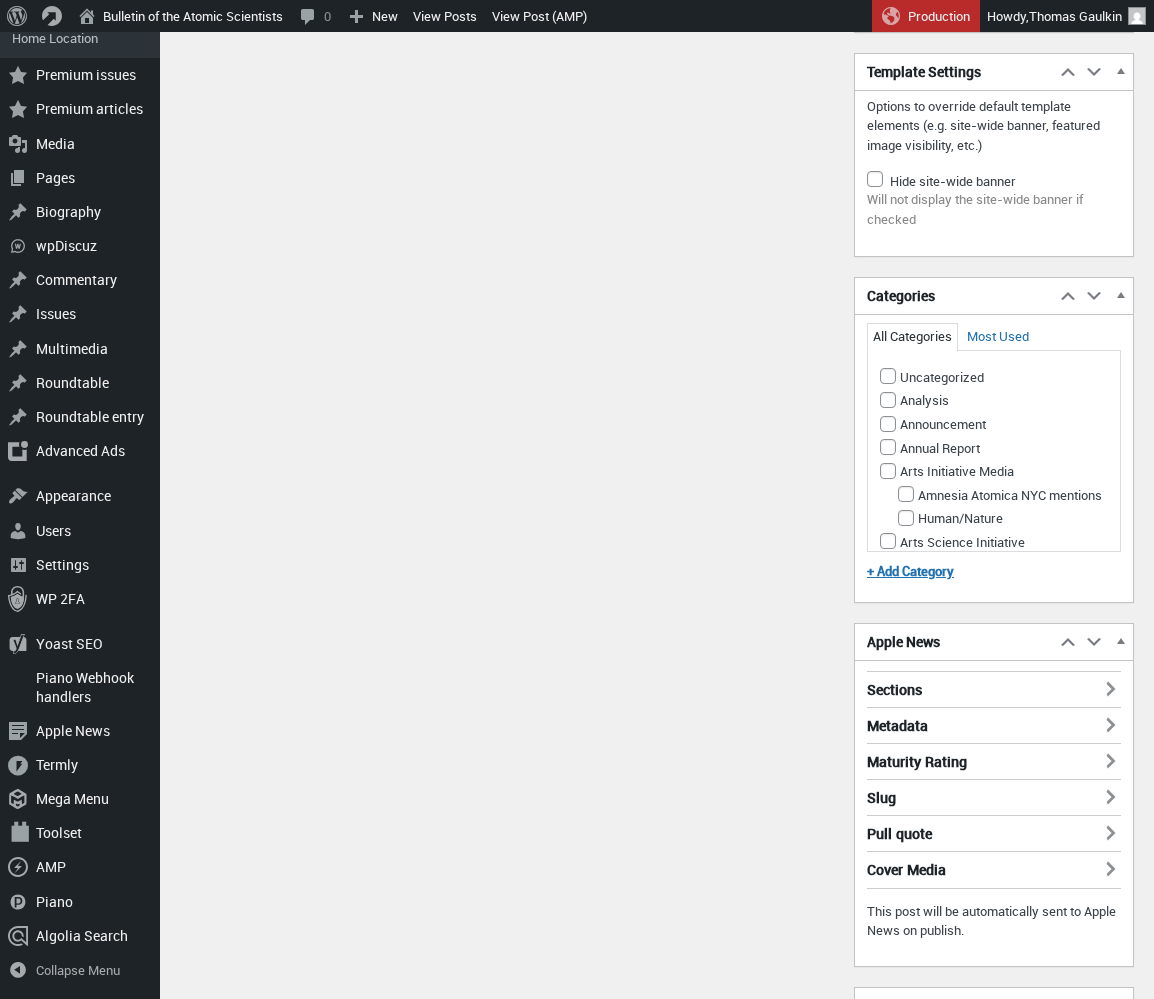 checkbox on "false" 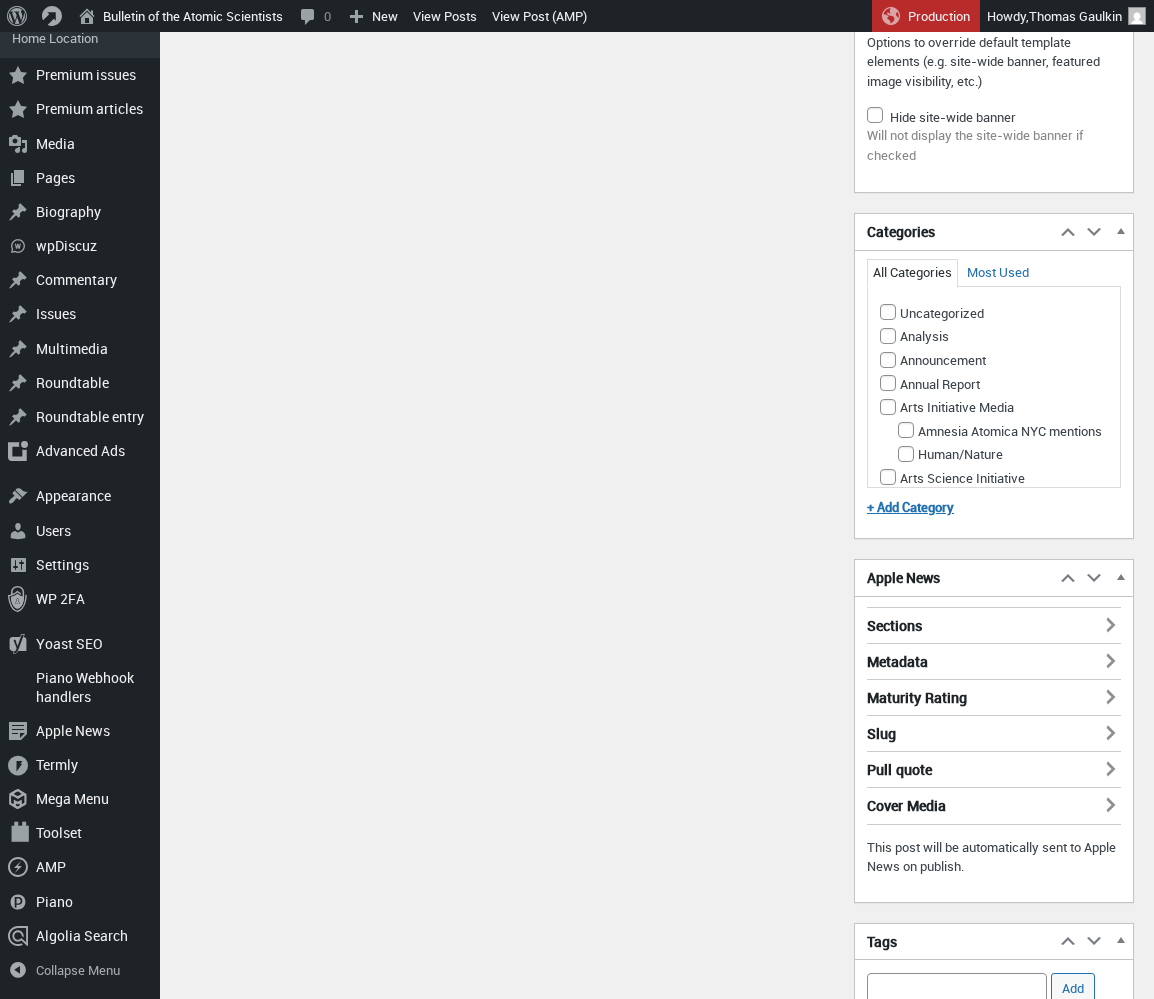 scroll, scrollTop: 3186, scrollLeft: 0, axis: vertical 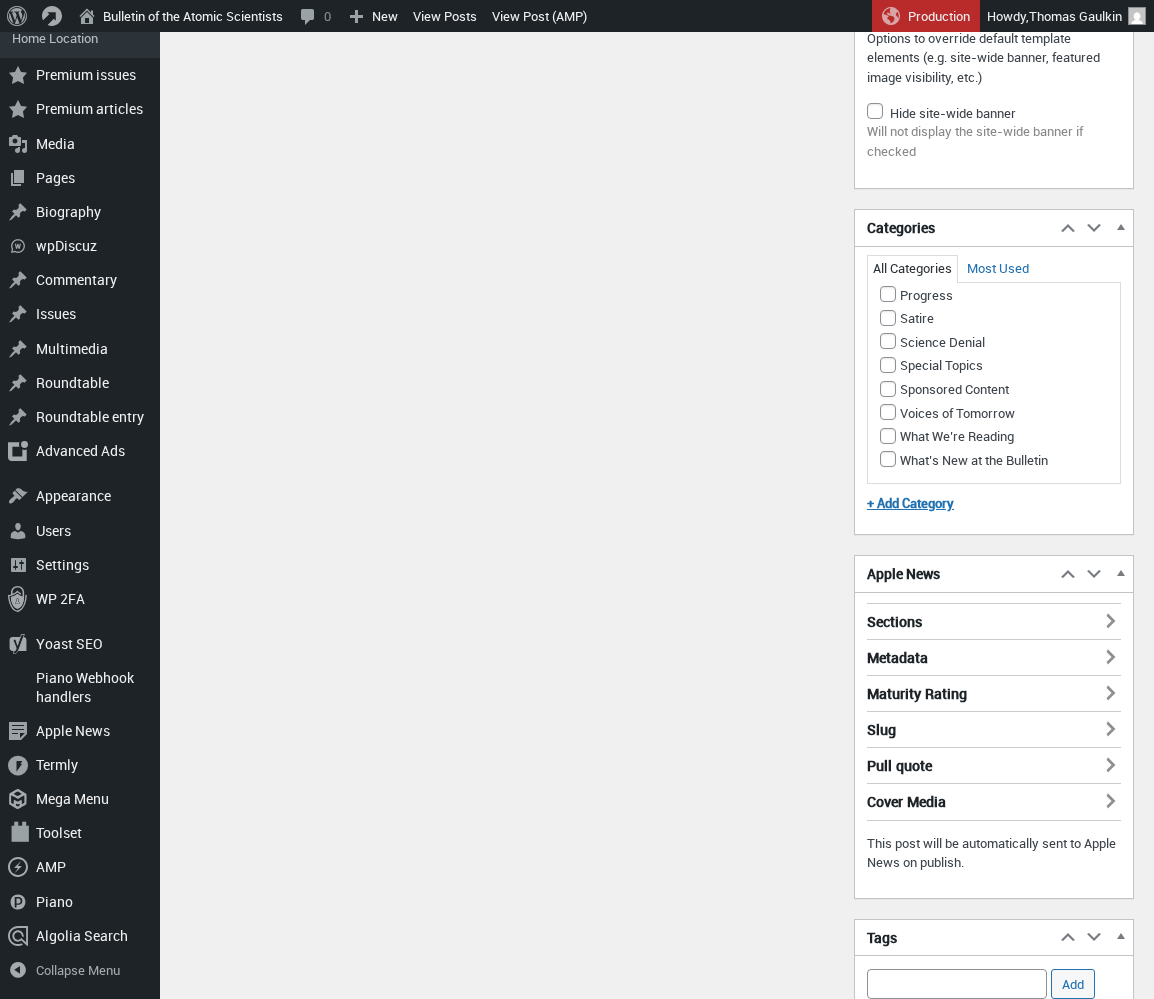 click on "All Categories
Most Used
Nuclear Weapons
Uncategorized
Climate Change
Analysis
Nuclear Risk
Opinion
Nuclear Energy
Columnists
Biosecurity
Special Topics
Uncategorized
Analysis
Announcement
Annual Report
Arts Initiative Media
Amnesia Atomica [CITY] mentions
Human/Nature
Arts Science Initiative
Book Review
Bulletin programming (Events page)
Arts programming (Arts page)
Chemical Weapons
Climate Change
Multimedia
Collections
Fusion Energy
Hiroshima & Nagasaki
Military Applications of AI
Missile Defense
The INF Treaty and the Future of Arms Control" at bounding box center (994, 397) 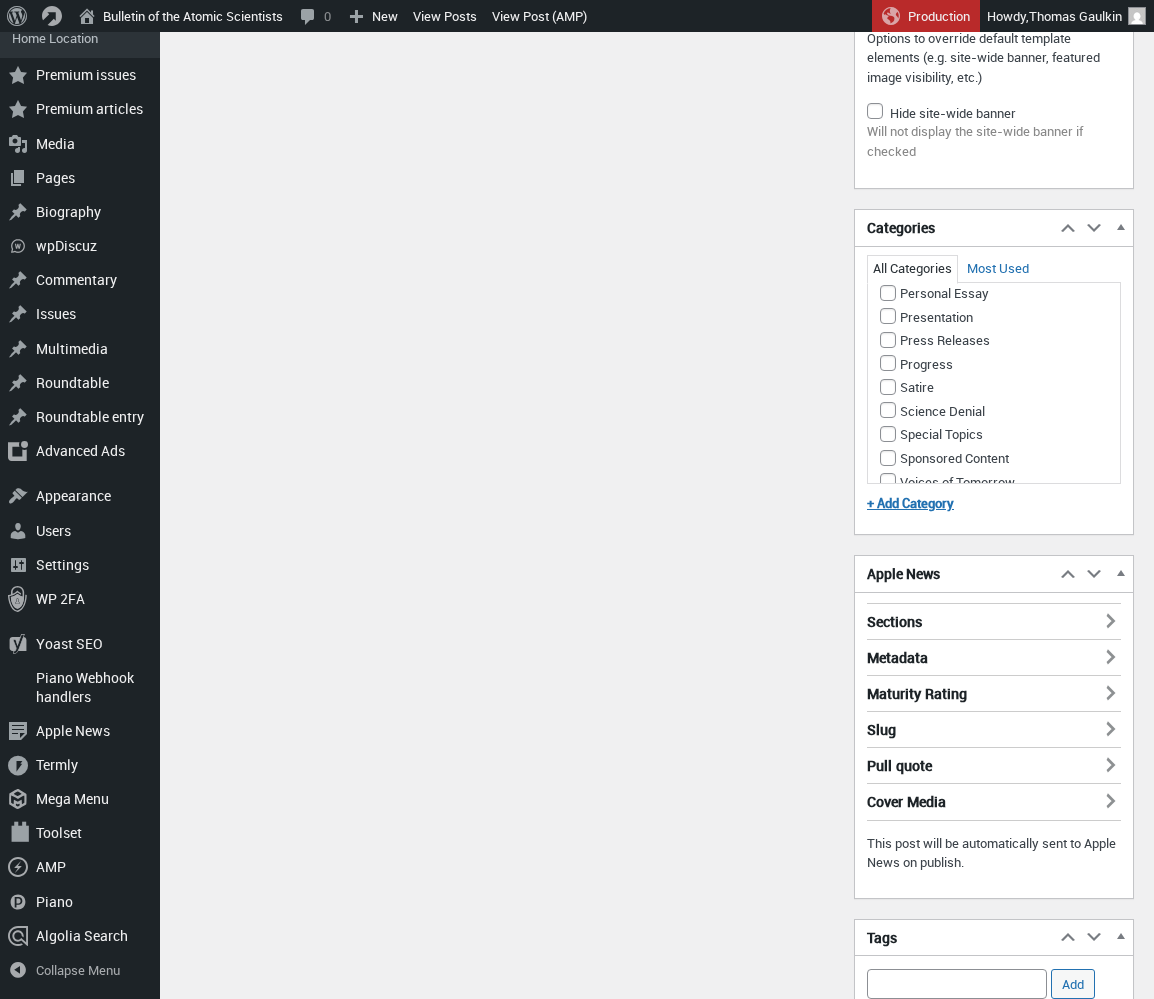 scroll, scrollTop: 1378, scrollLeft: 0, axis: vertical 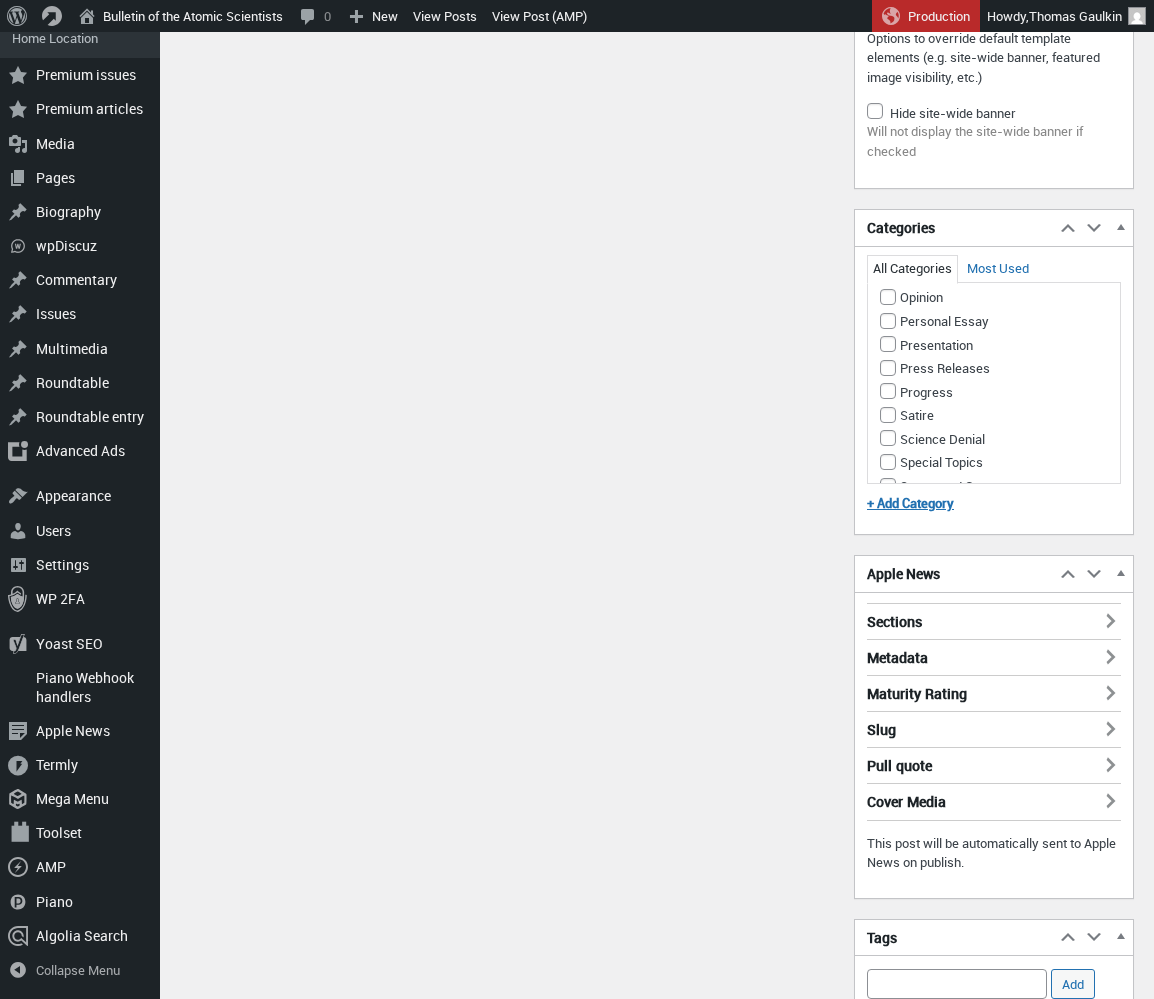 click on "Nuclear Risk" at bounding box center [888, 132] 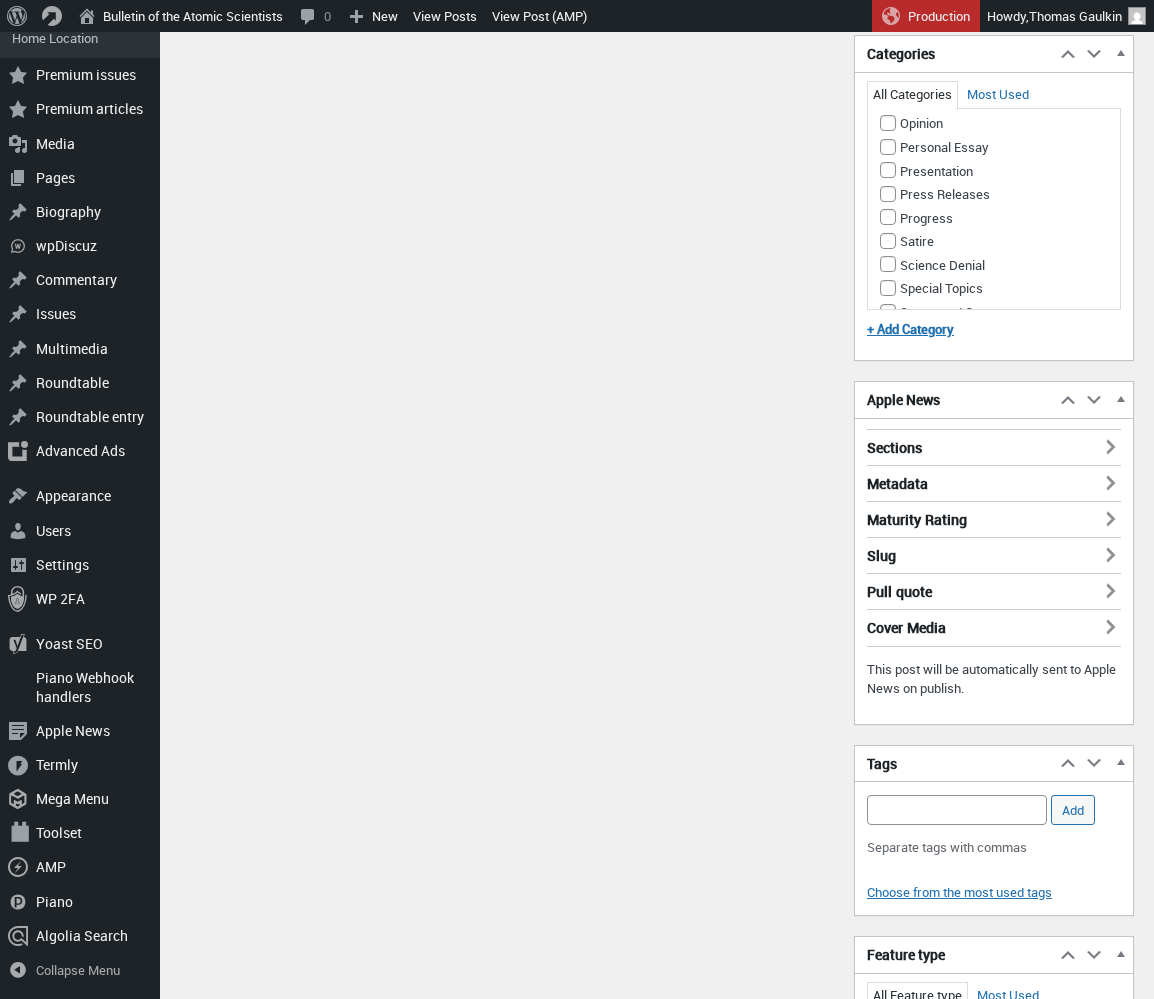 scroll, scrollTop: 3507, scrollLeft: 0, axis: vertical 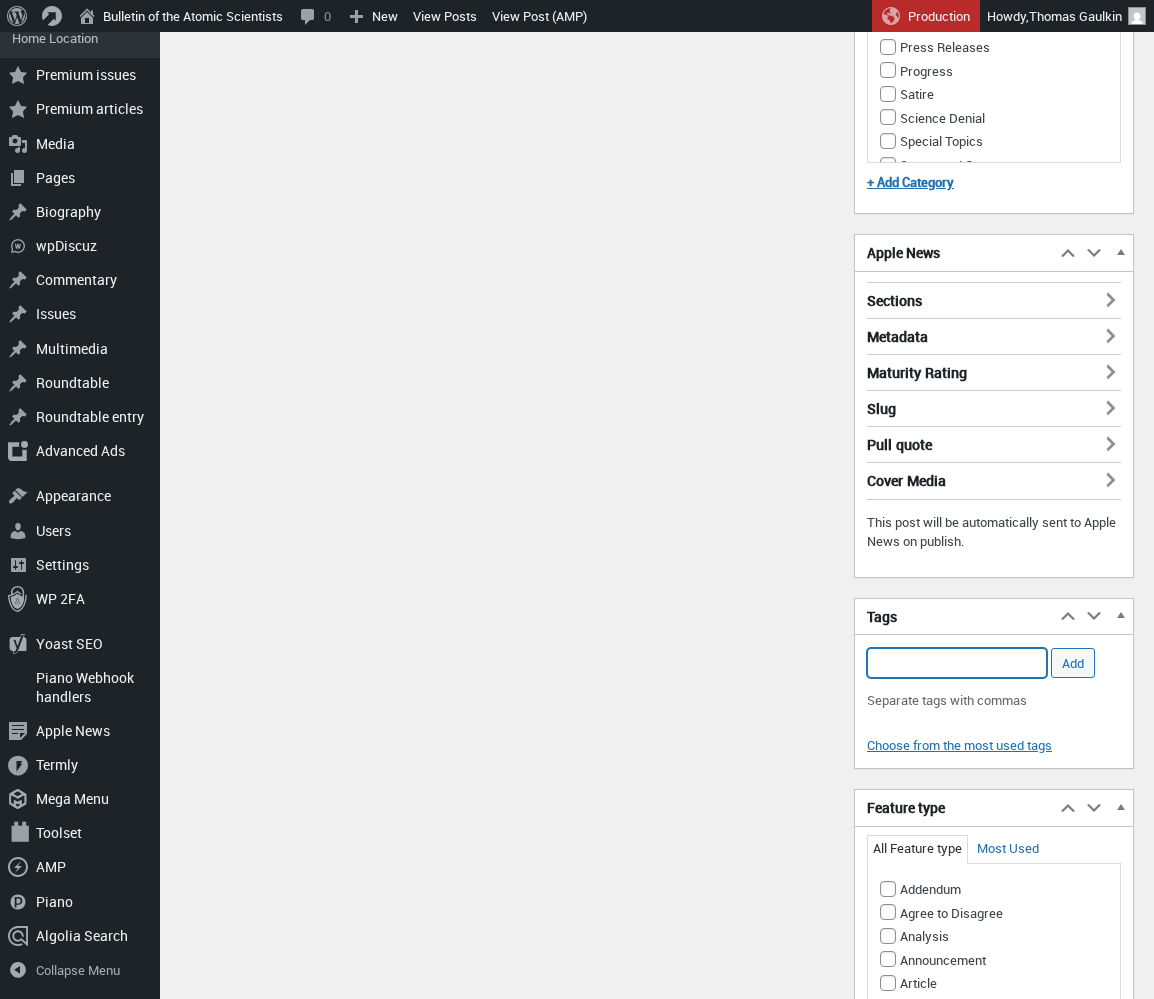 click on "Add Tag" at bounding box center (957, 663) 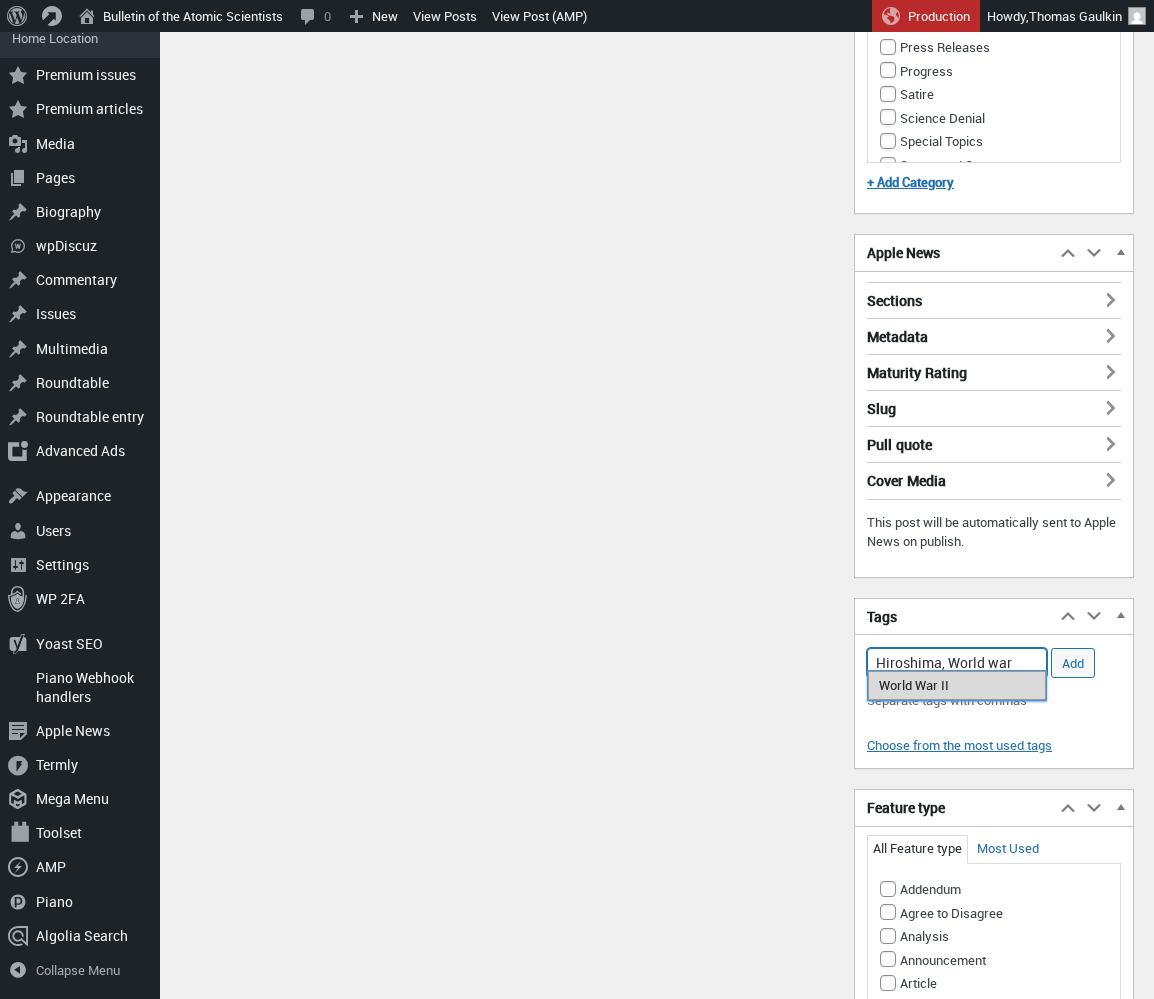 click on "World War II" at bounding box center [957, 685] 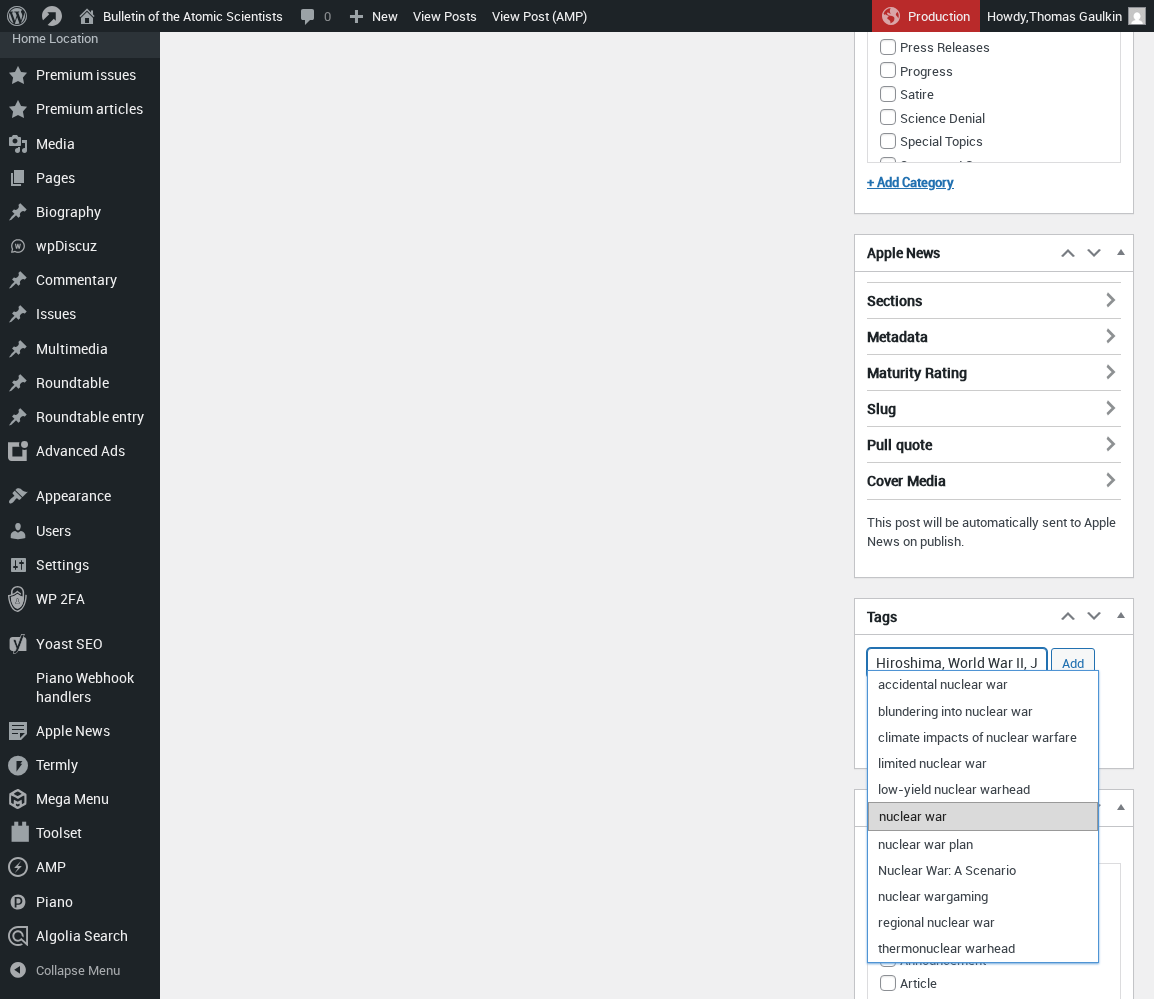 click on "nuclear war" at bounding box center [983, 816] 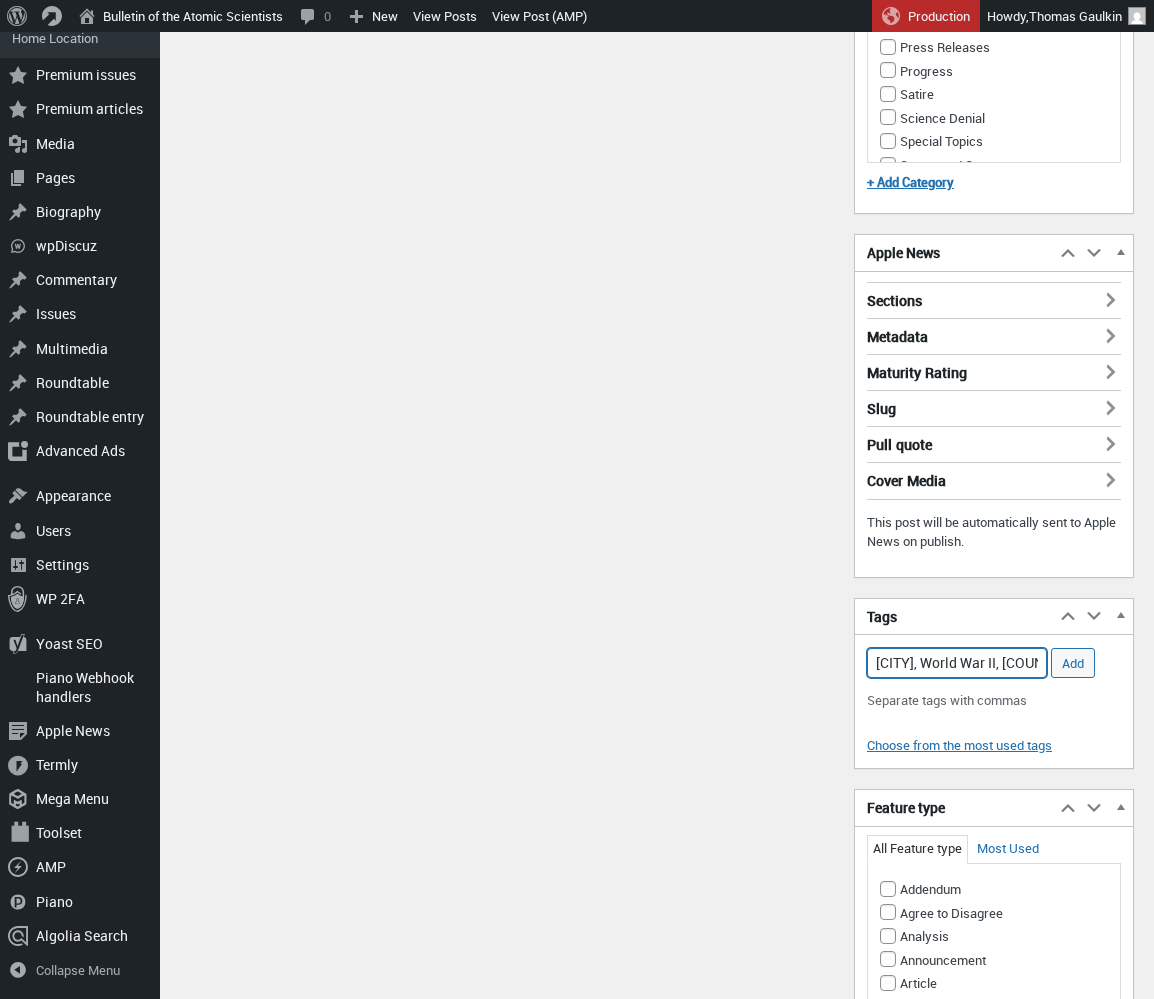 click on "Feature type" at bounding box center [955, 808] 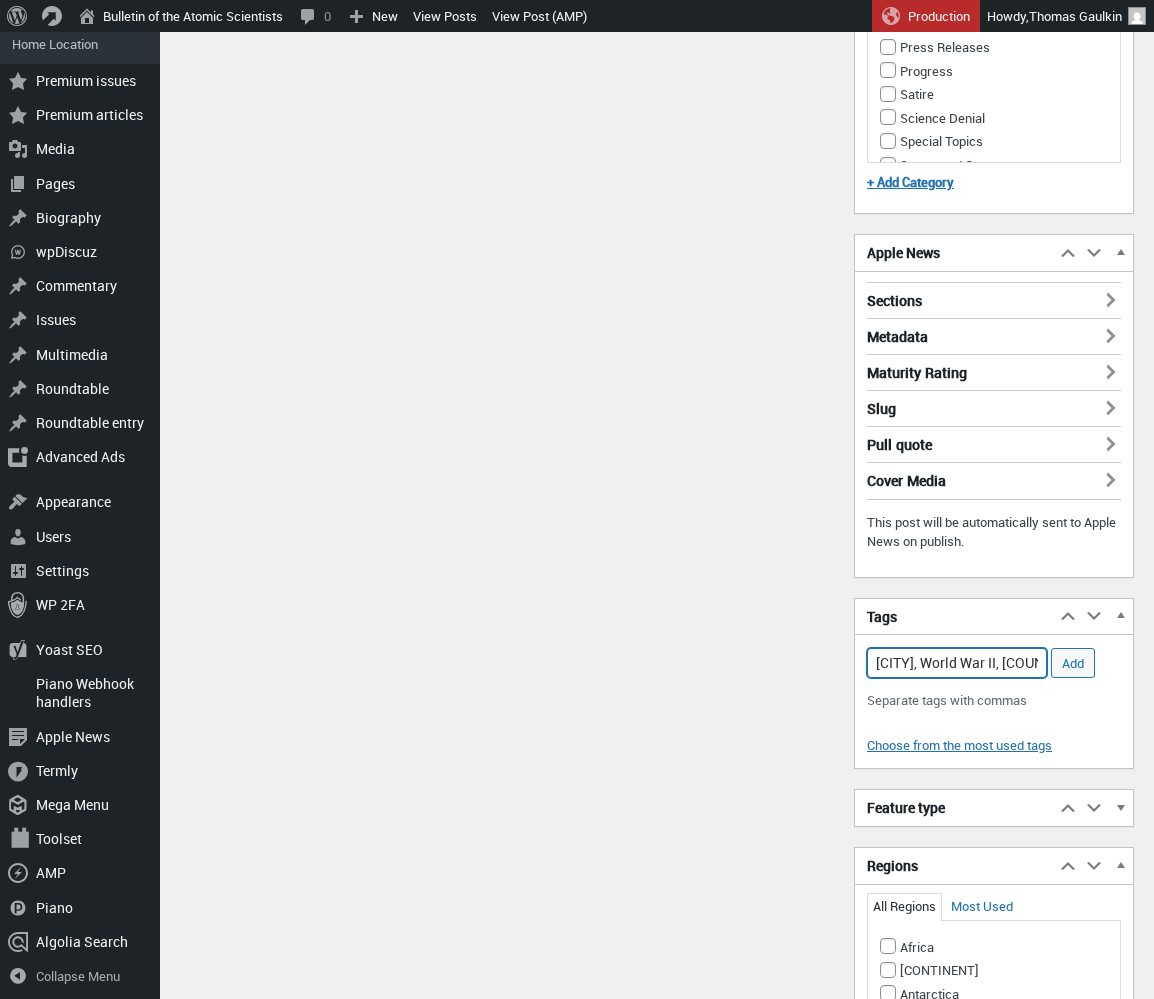 click on "[CITY], World War II, [COUNTRY], United States, nuclear war," at bounding box center [957, 663] 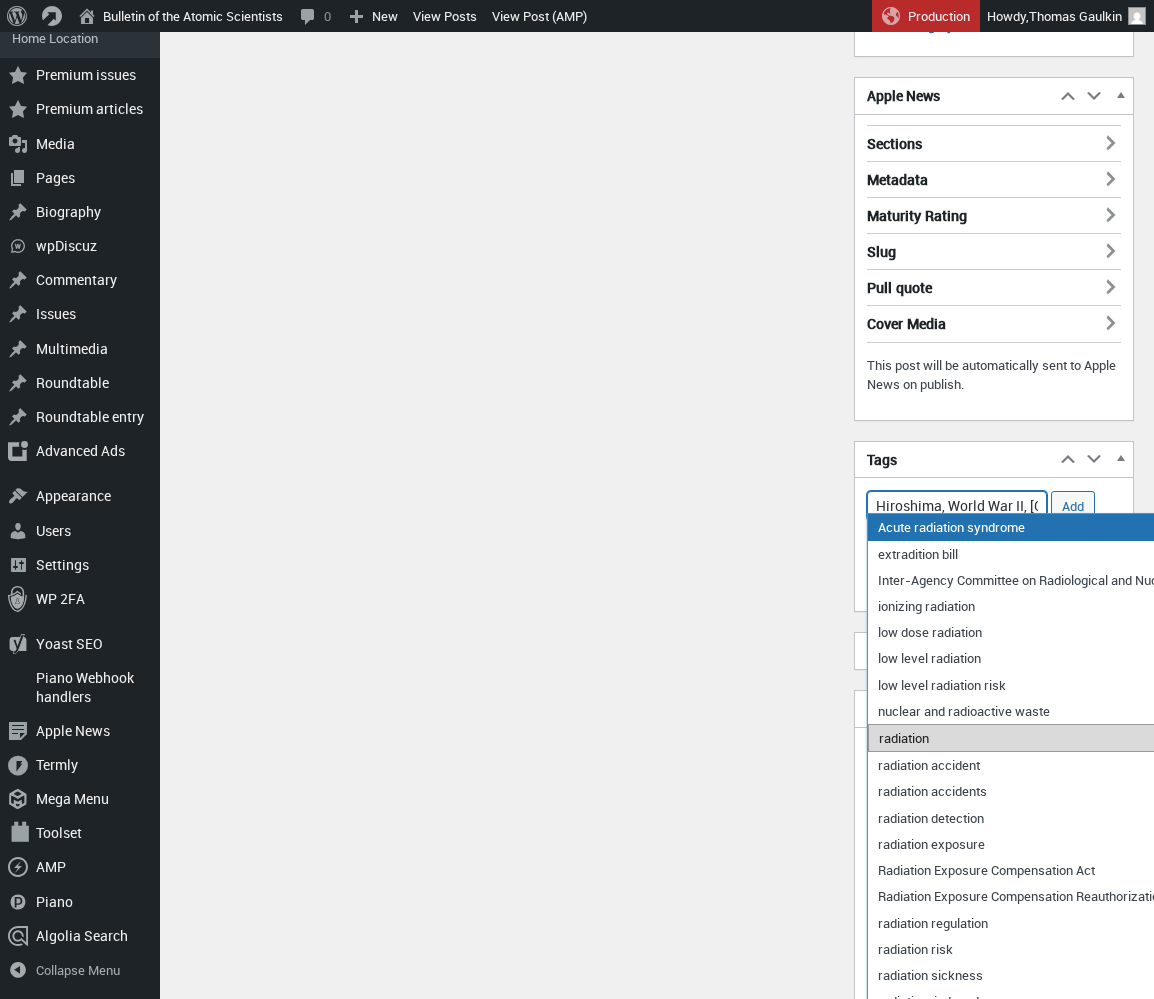 scroll, scrollTop: 3663, scrollLeft: 0, axis: vertical 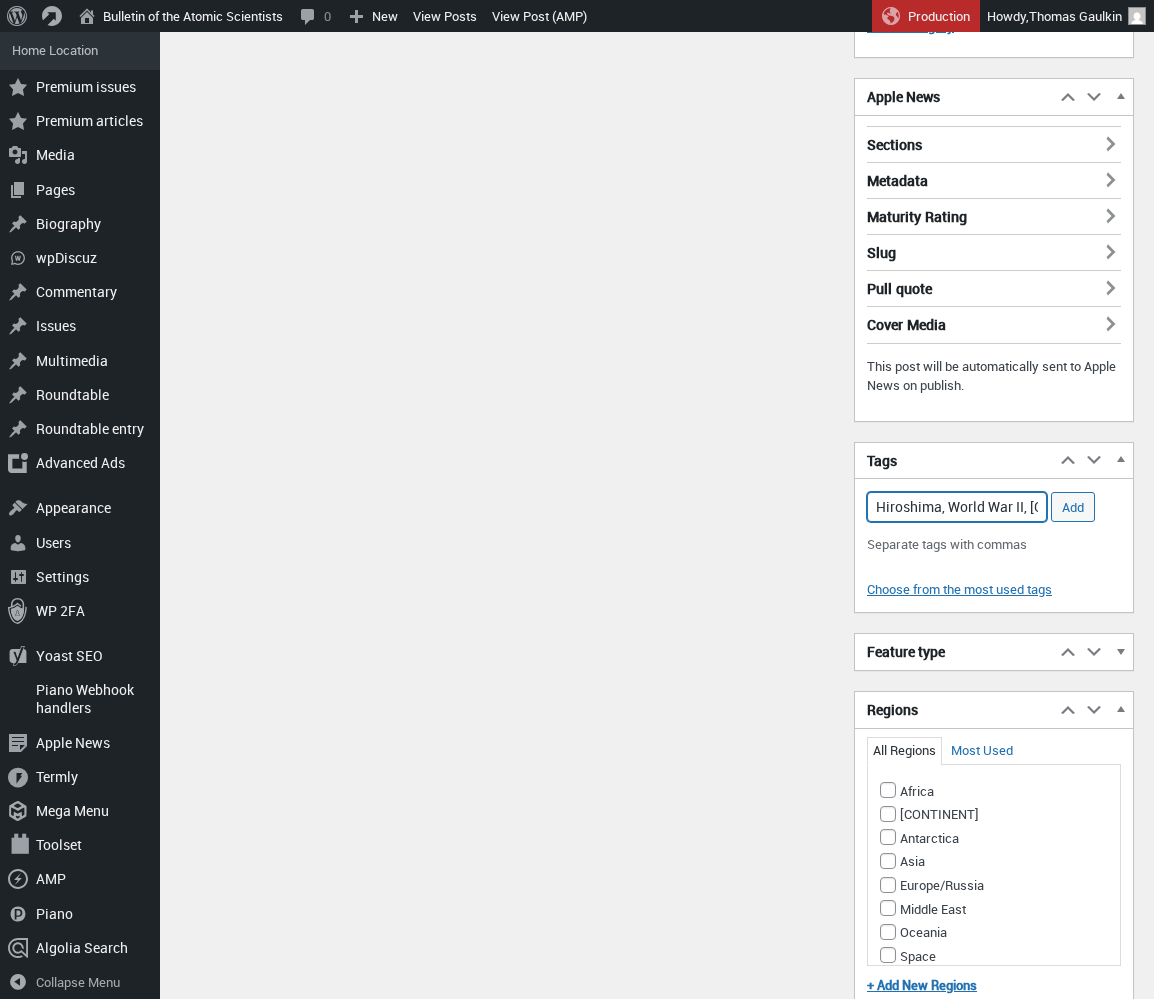 click on "Hiroshima, World War II, [COUNTRY], [COUNTRY], nuclear war, raid" at bounding box center (957, 507) 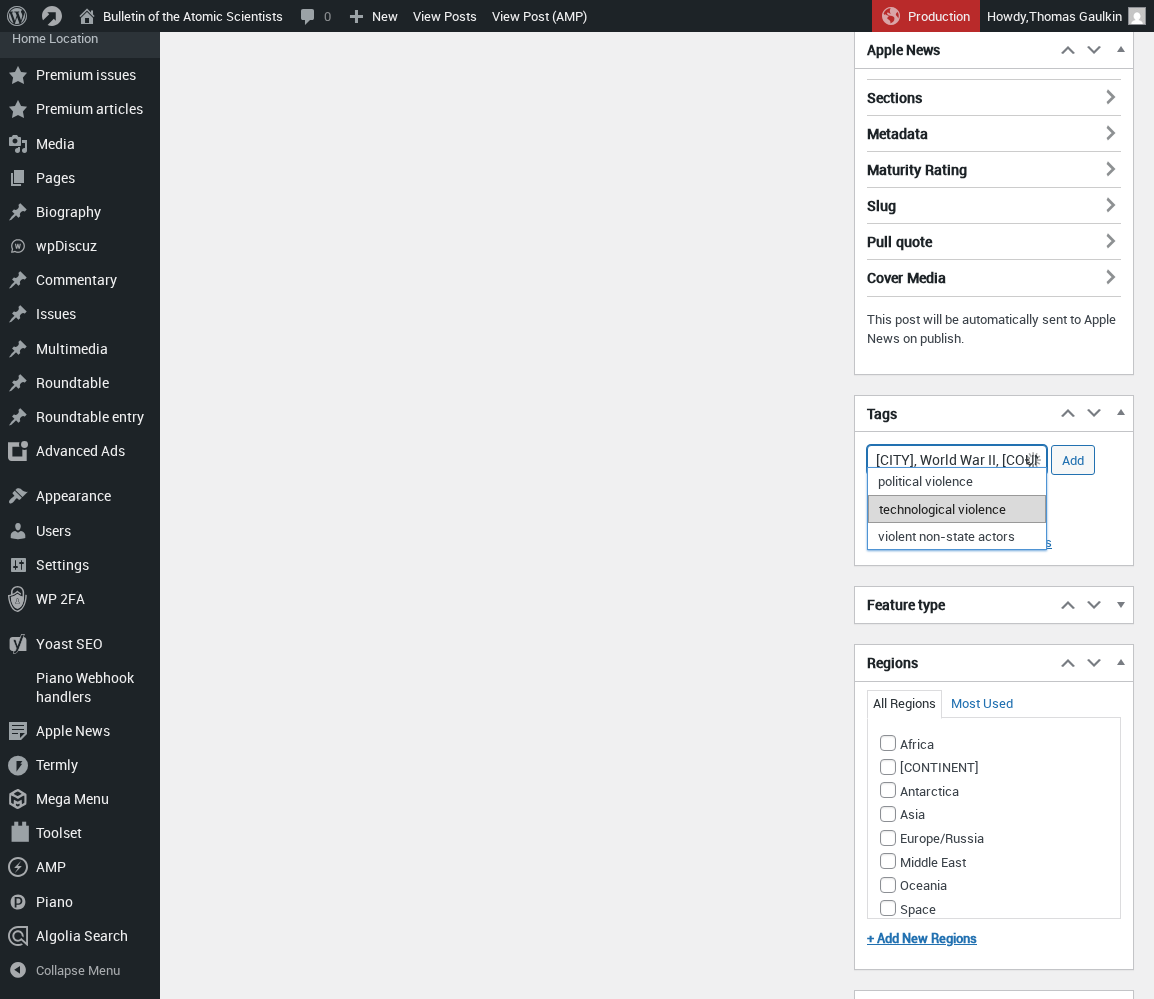 scroll, scrollTop: 3712, scrollLeft: 0, axis: vertical 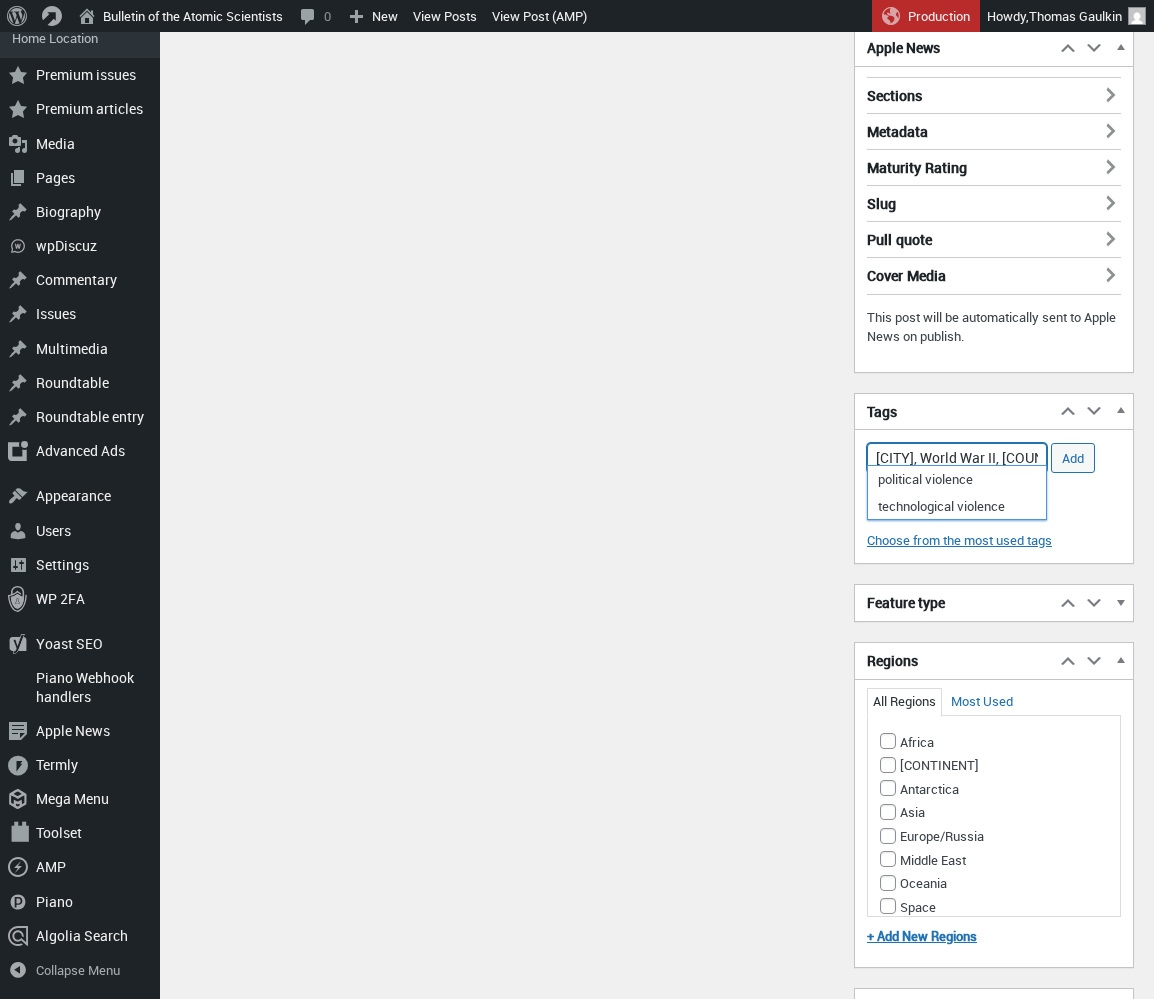 click on "[CITY], World War II, [COUNTRY], United States, nuclear war, [PERSON]" at bounding box center [957, 458] 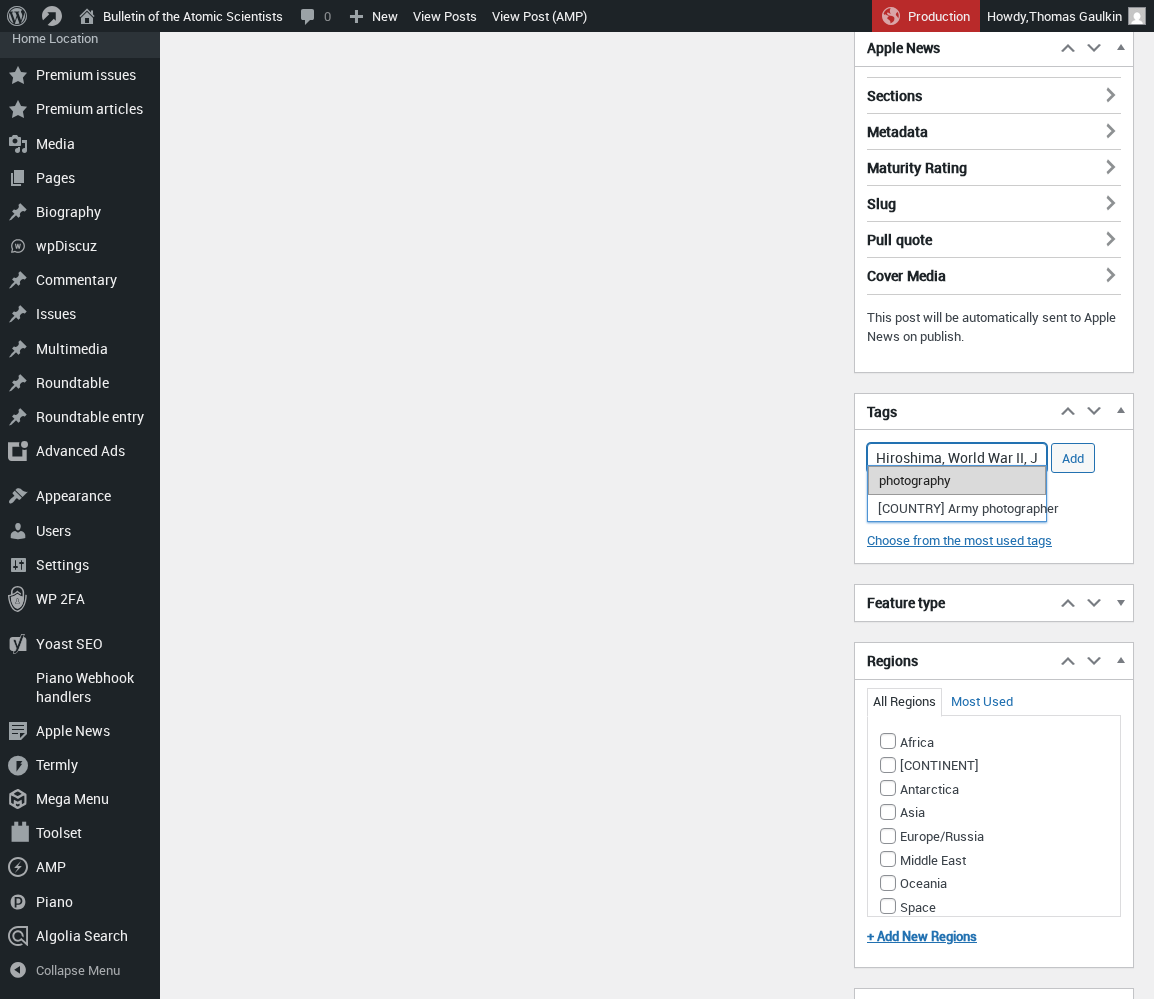 drag, startPoint x: 975, startPoint y: 481, endPoint x: 931, endPoint y: 485, distance: 44.181442 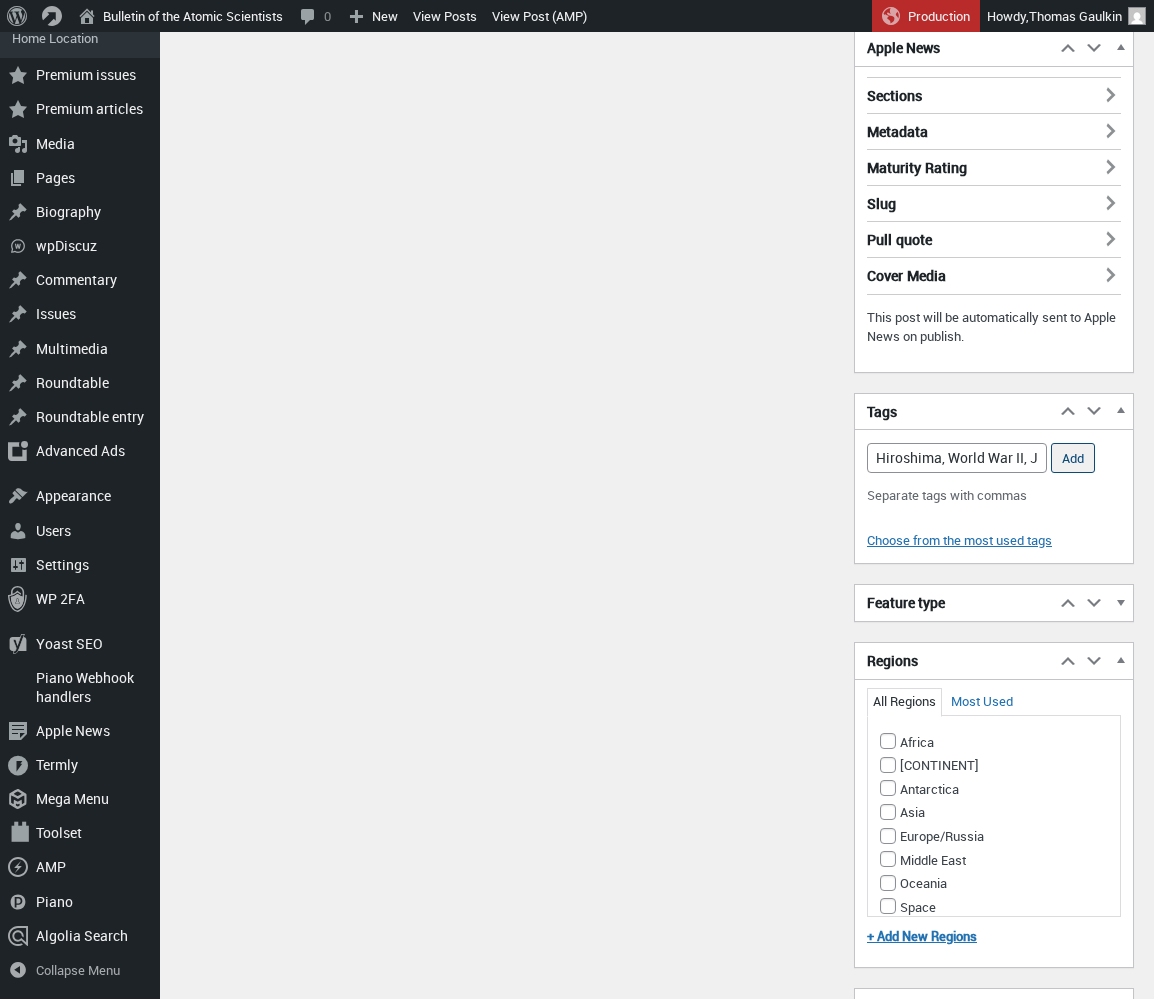 click on "Add" at bounding box center [1073, 458] 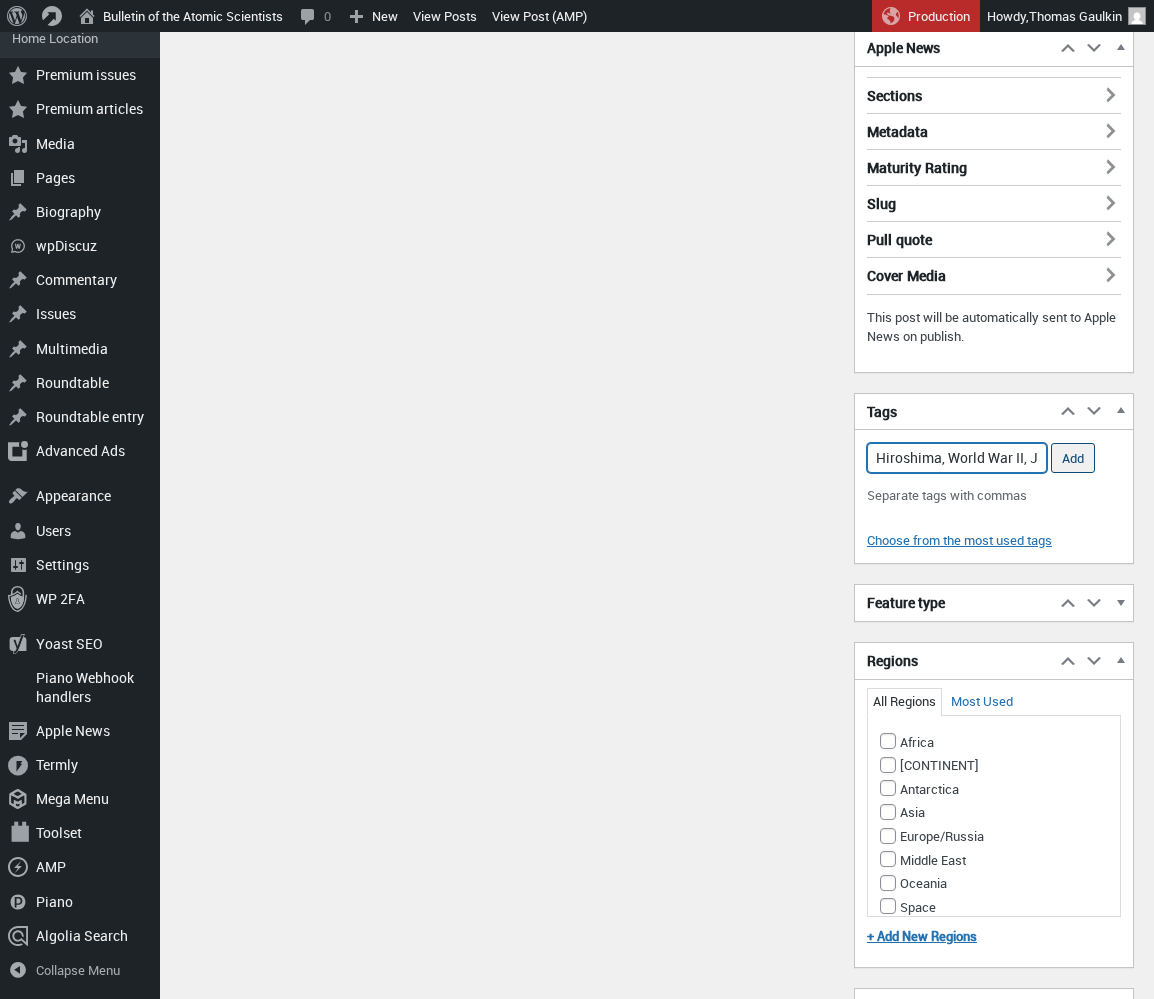 type 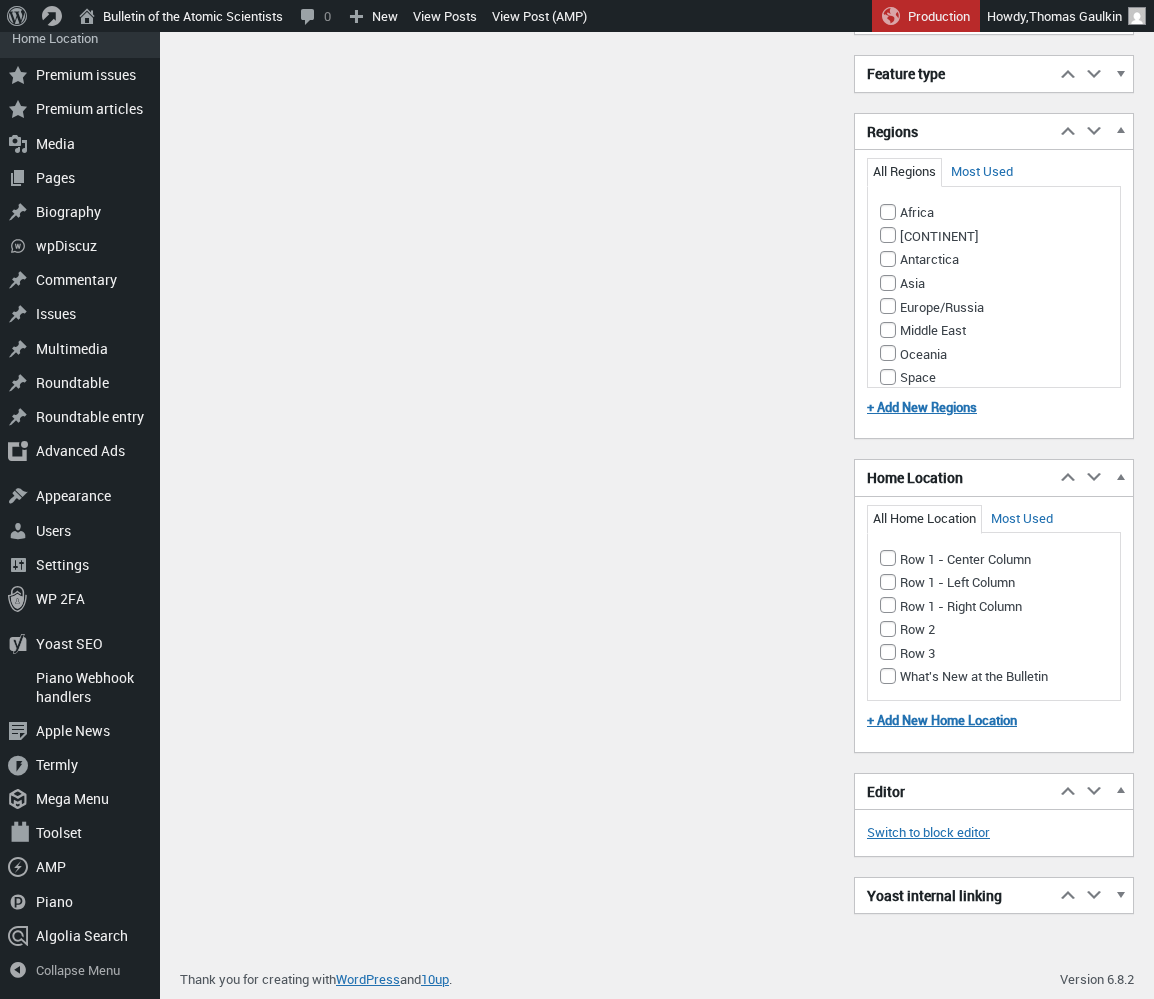 scroll, scrollTop: 4371, scrollLeft: 0, axis: vertical 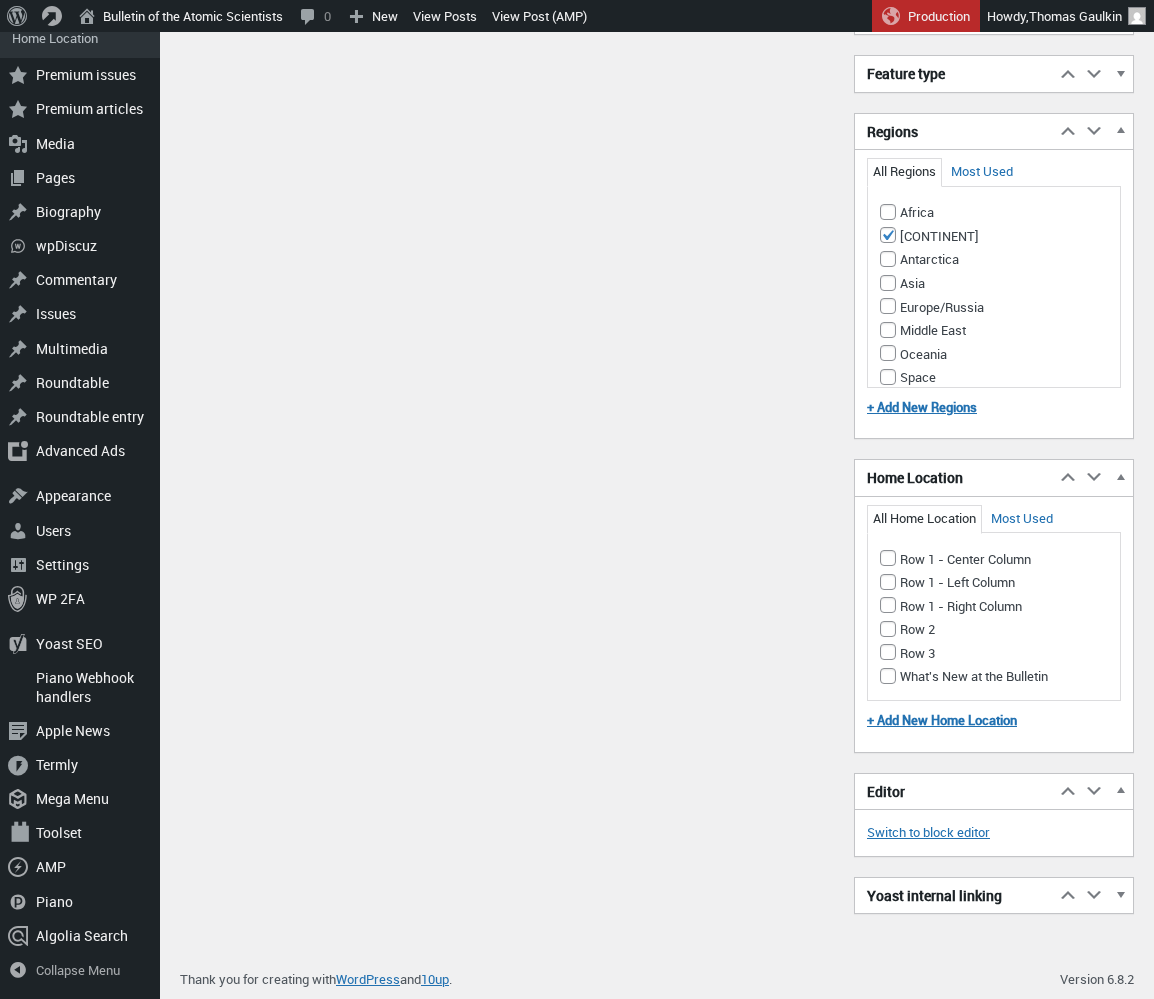 checkbox on "true" 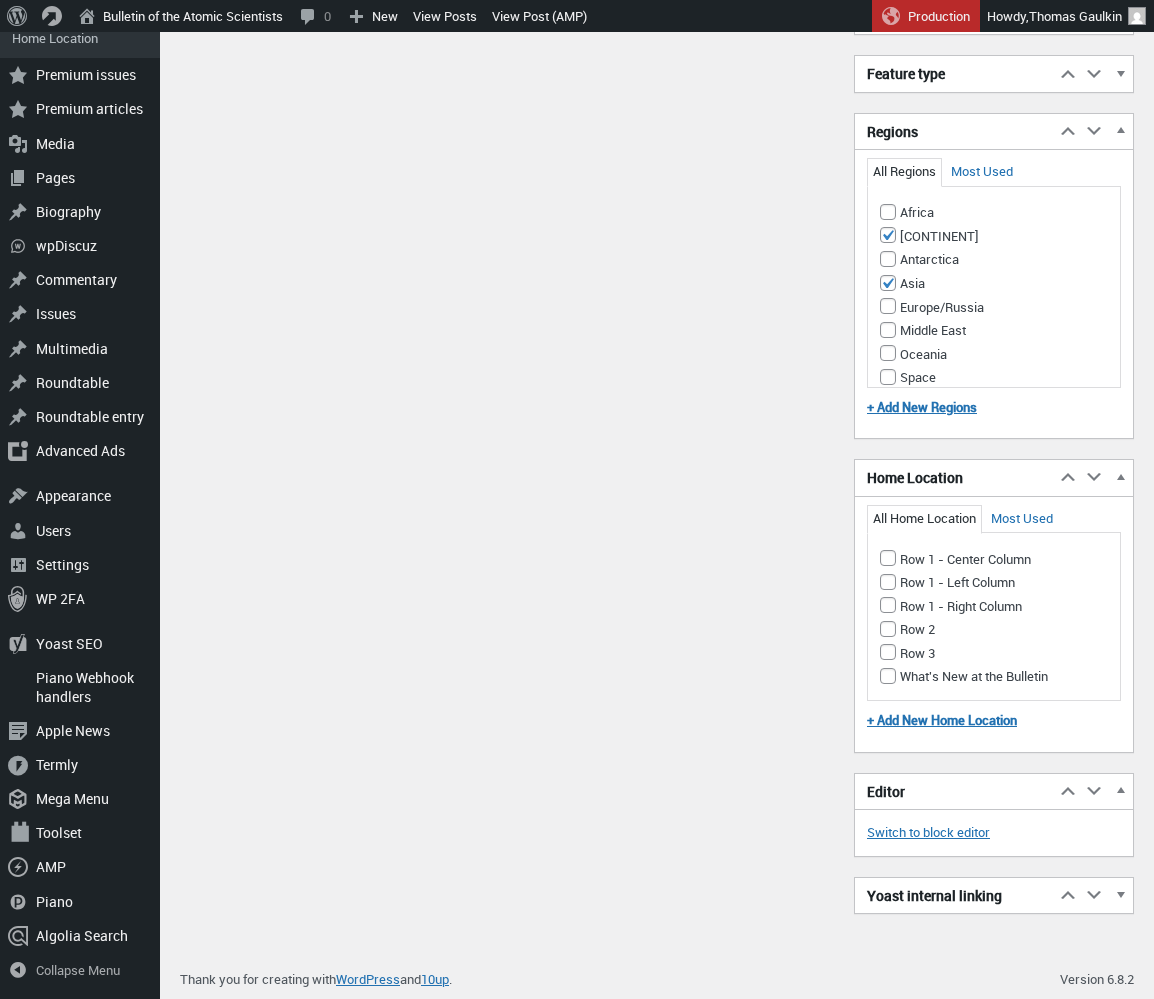 checkbox on "true" 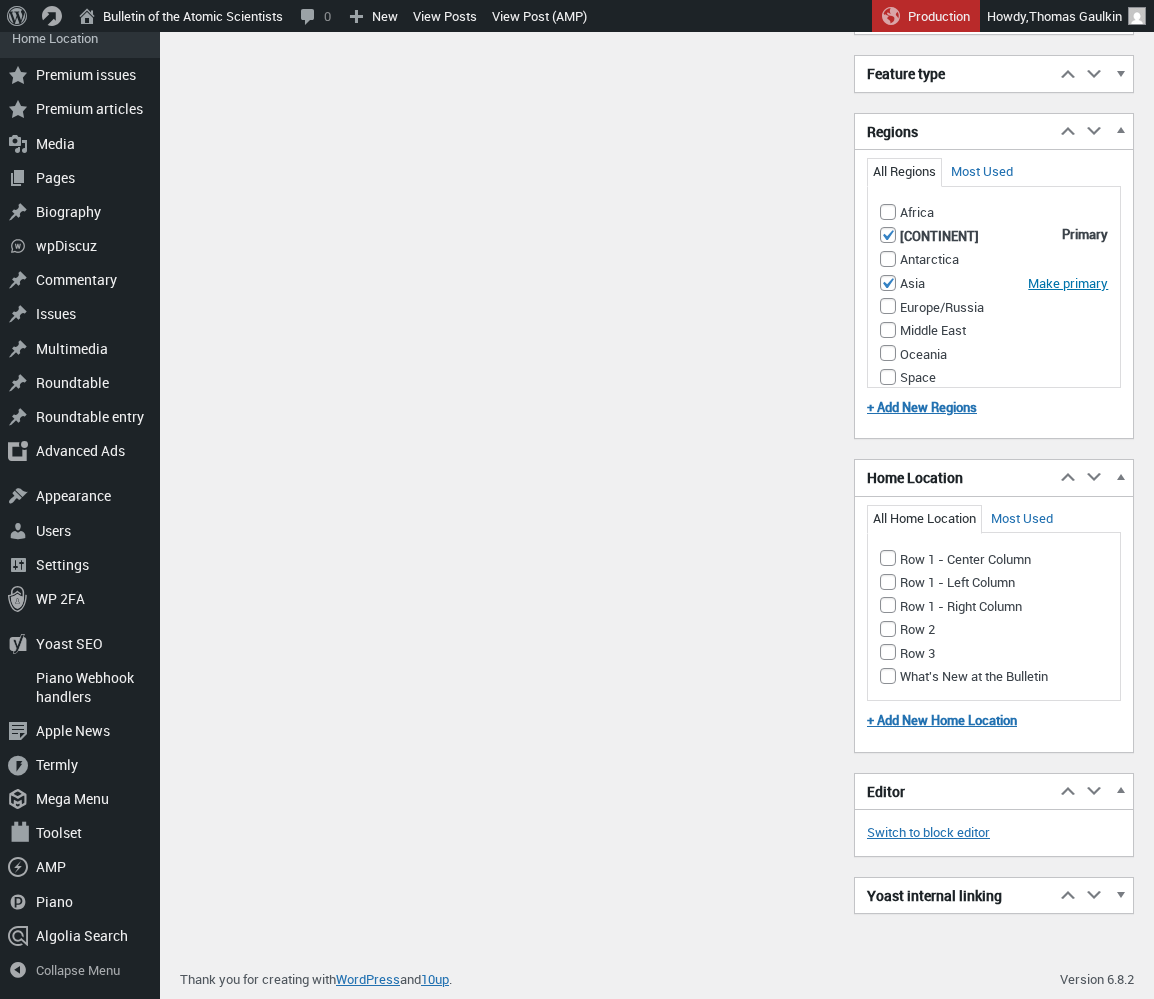 click on "Row 1 – Right Column
Row 1 – Left Column
Row 1 – Right Column
Row 2
Row 3
What's New at the [ORGANIZATION]" at bounding box center [994, 616] 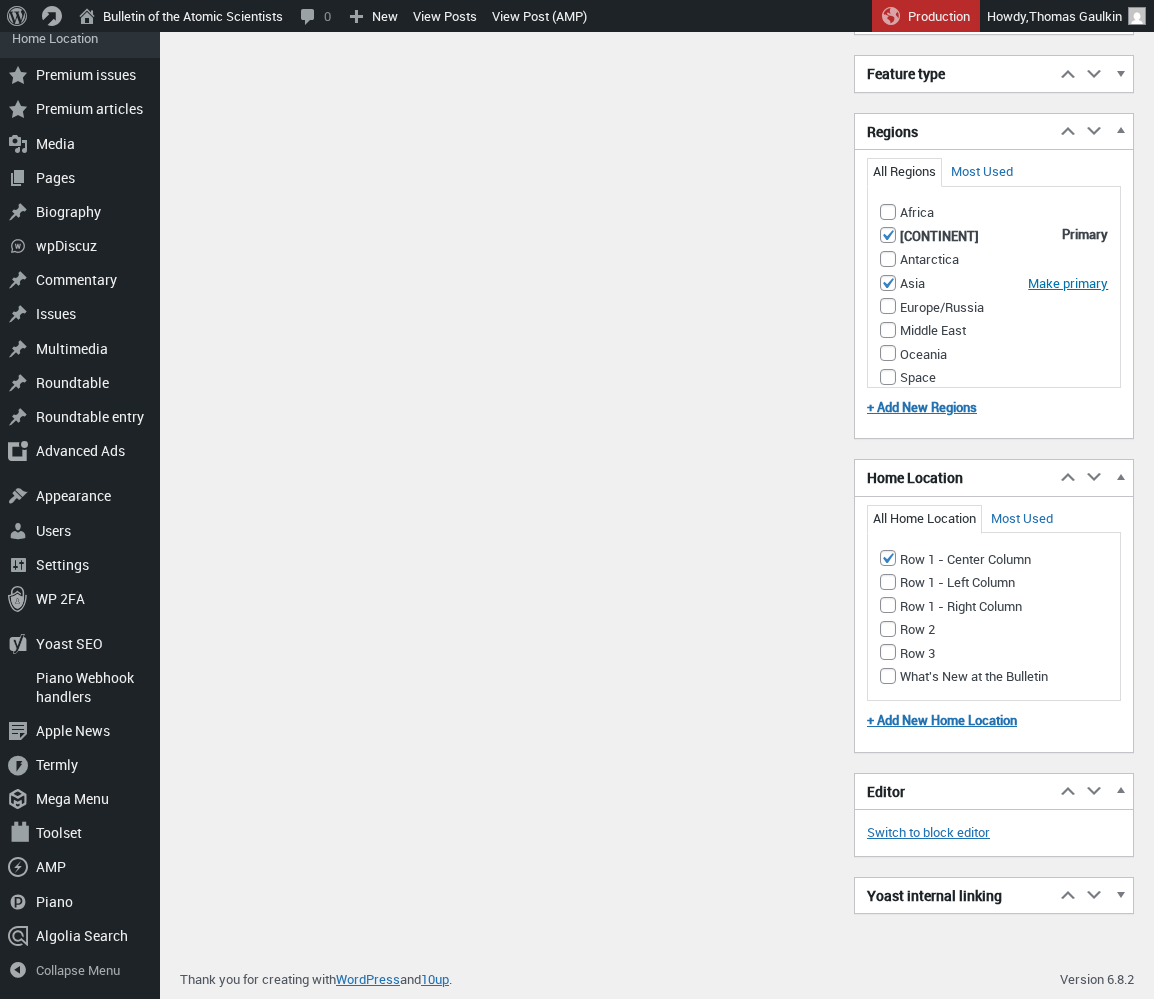 checkbox on "true" 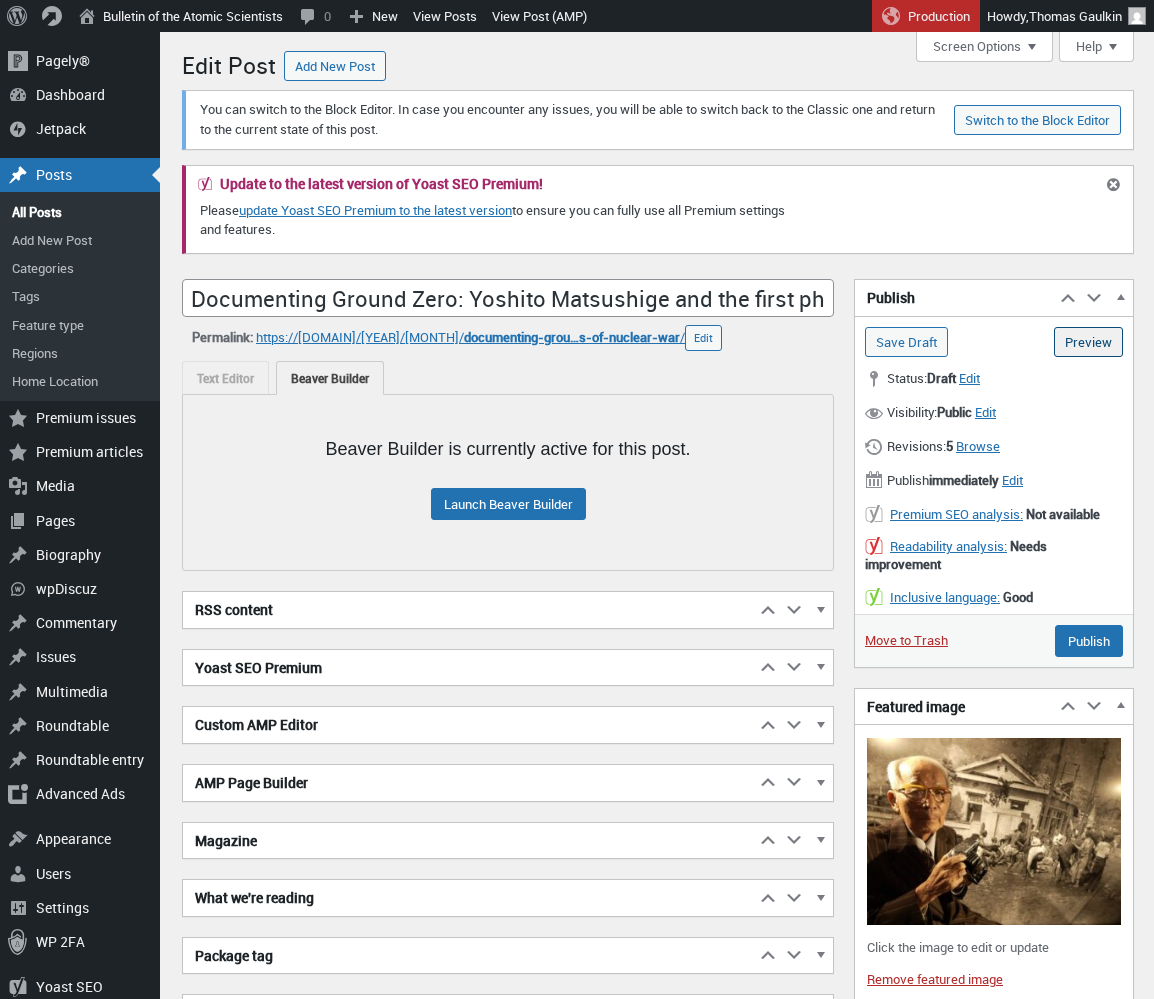 scroll, scrollTop: 0, scrollLeft: 0, axis: both 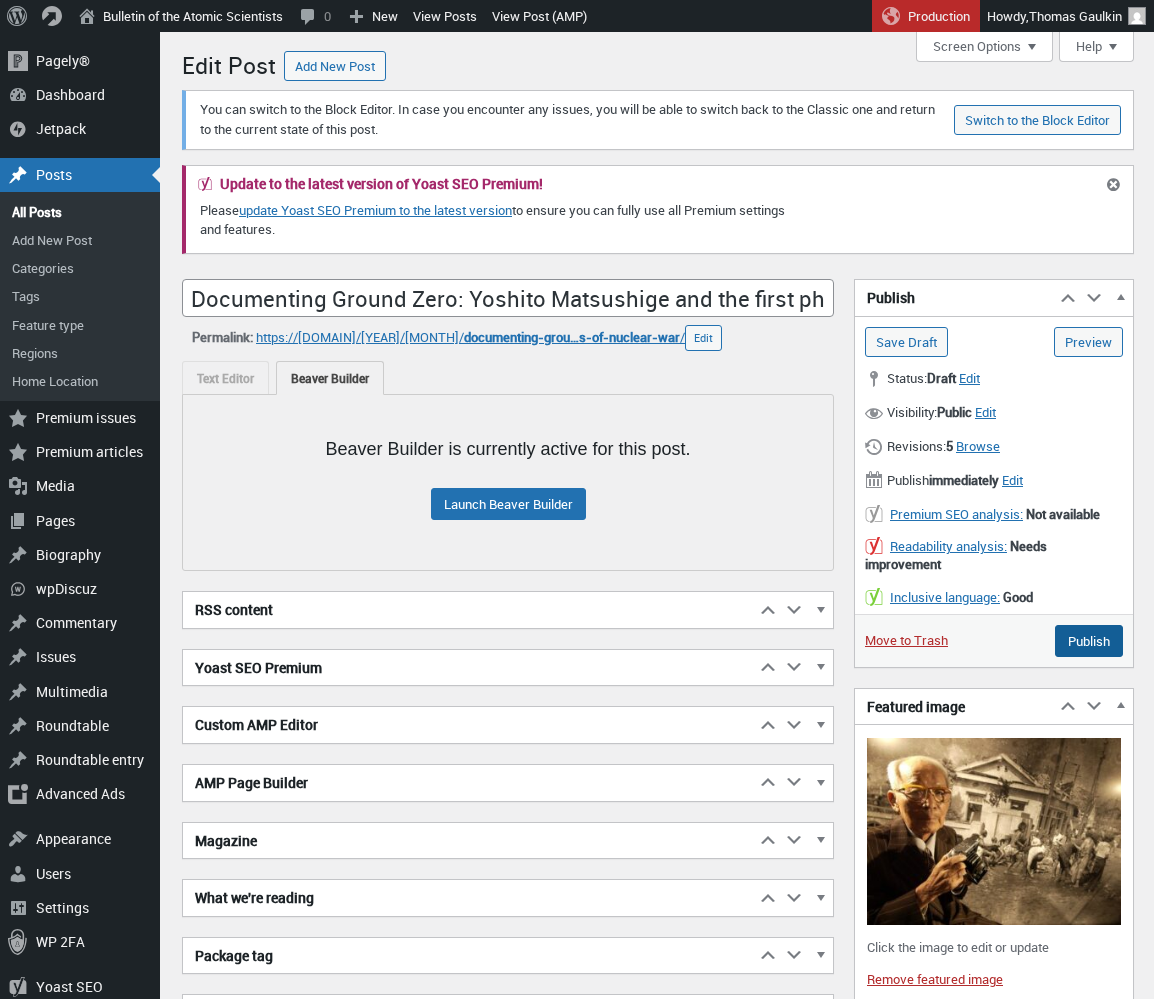 click on "Publish" at bounding box center [1089, 641] 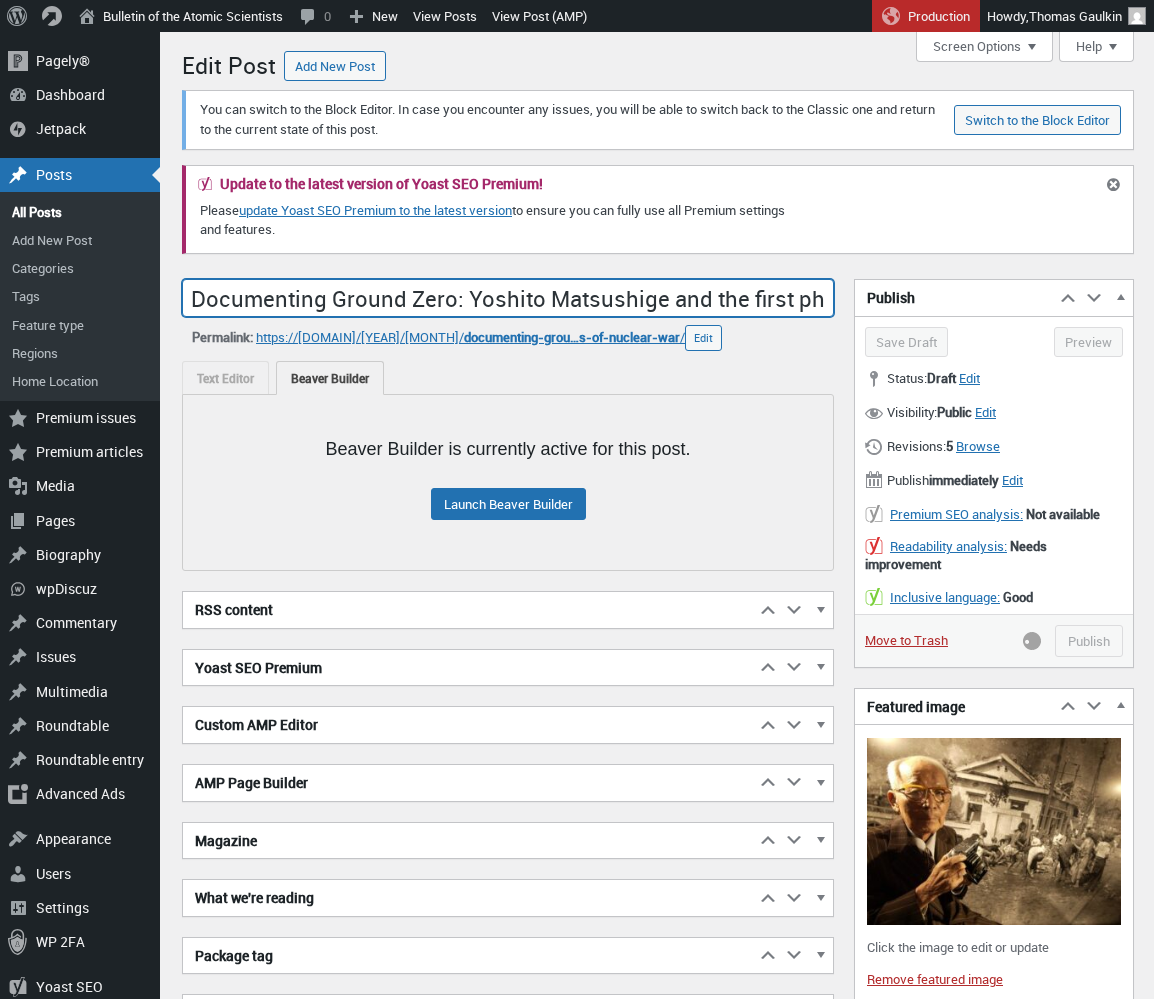 click on "Documenting Ground Zero: Yoshito Matsushige and the first photographs of nuclear war" at bounding box center (508, 298) 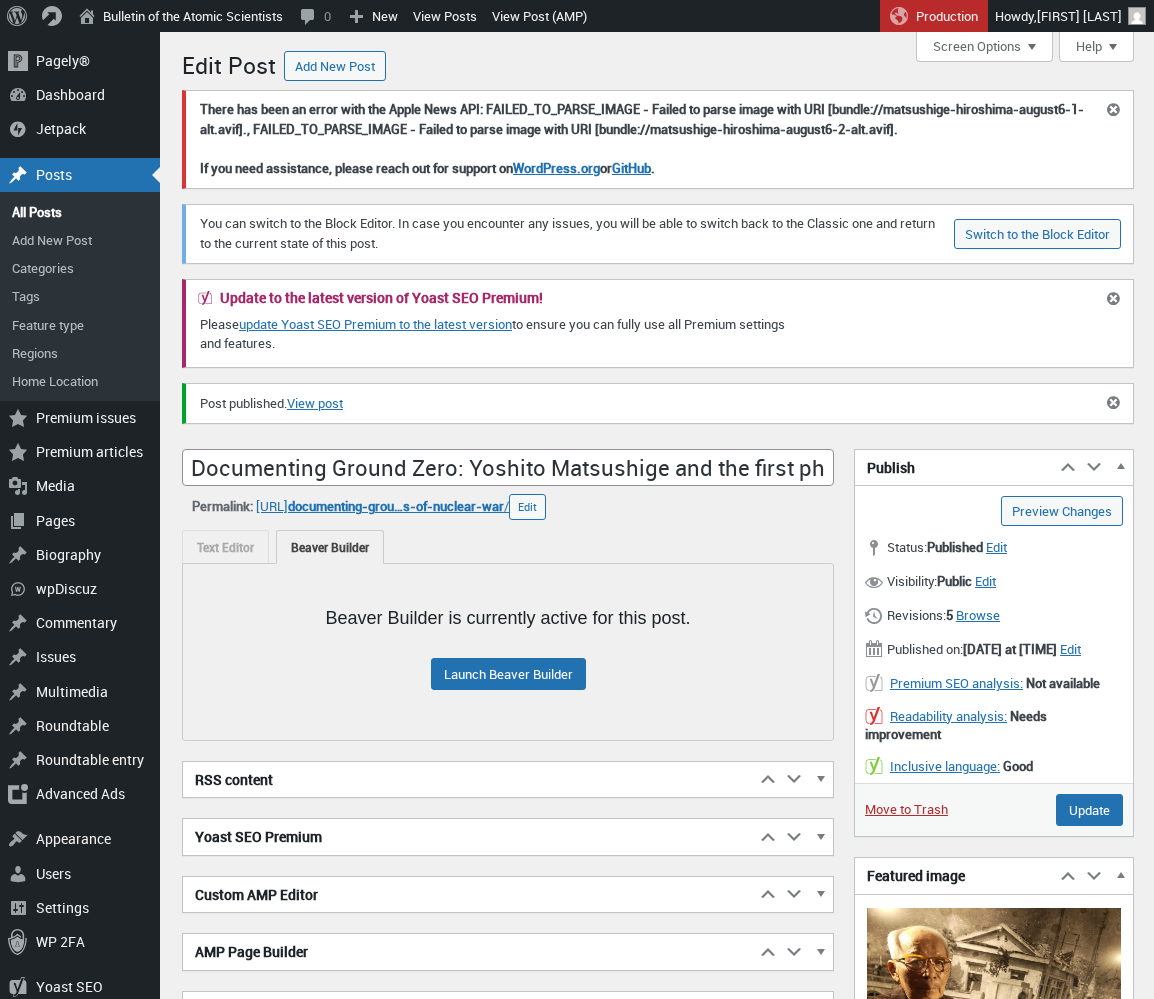 scroll, scrollTop: 0, scrollLeft: 0, axis: both 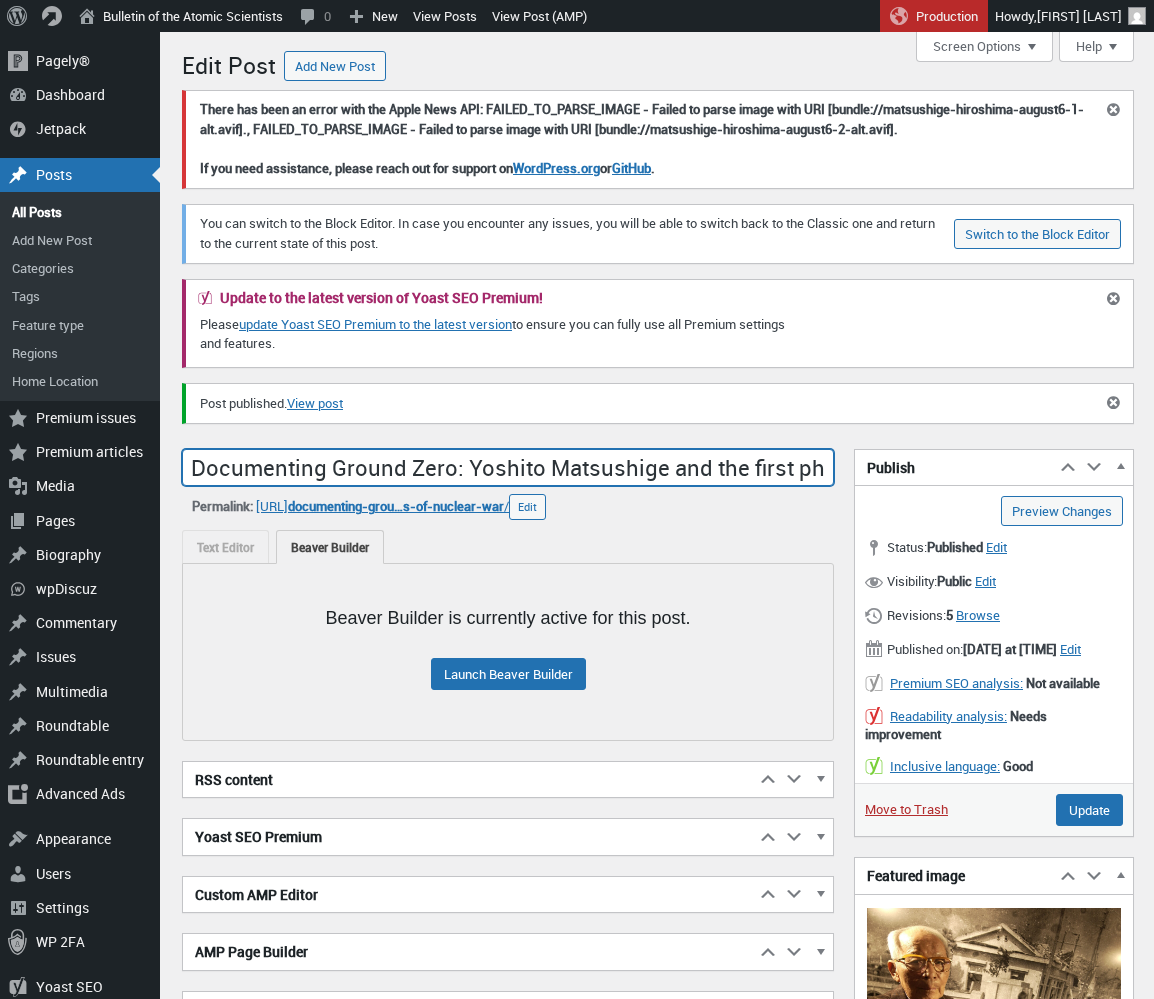 click on "Documenting Ground Zero: Yoshito Matsushige and the first photographs of nuclear war" at bounding box center (508, 468) 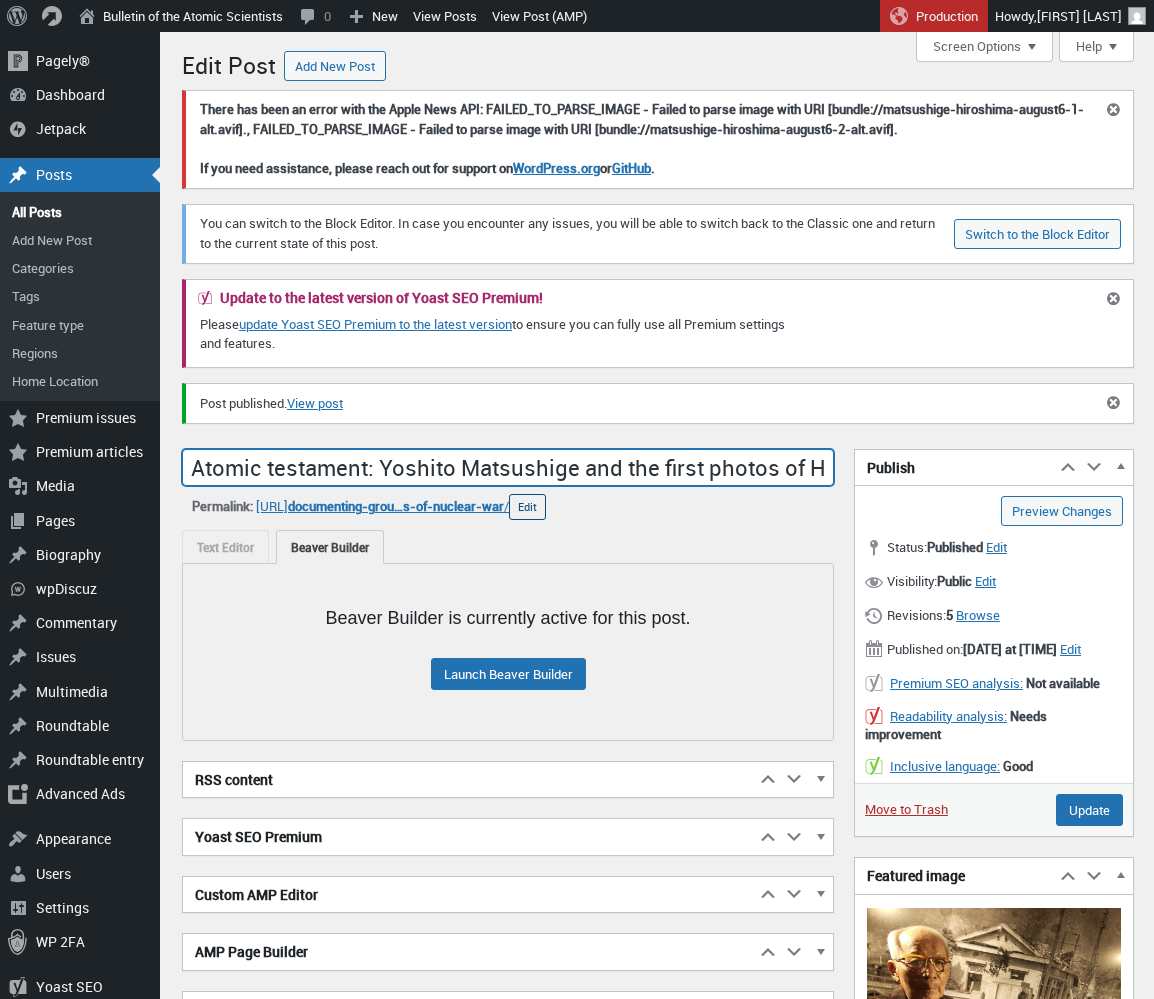 type on "Atomic testament: Yoshito Matsushige and the first photos of Hiroshima’s nuclear toll" 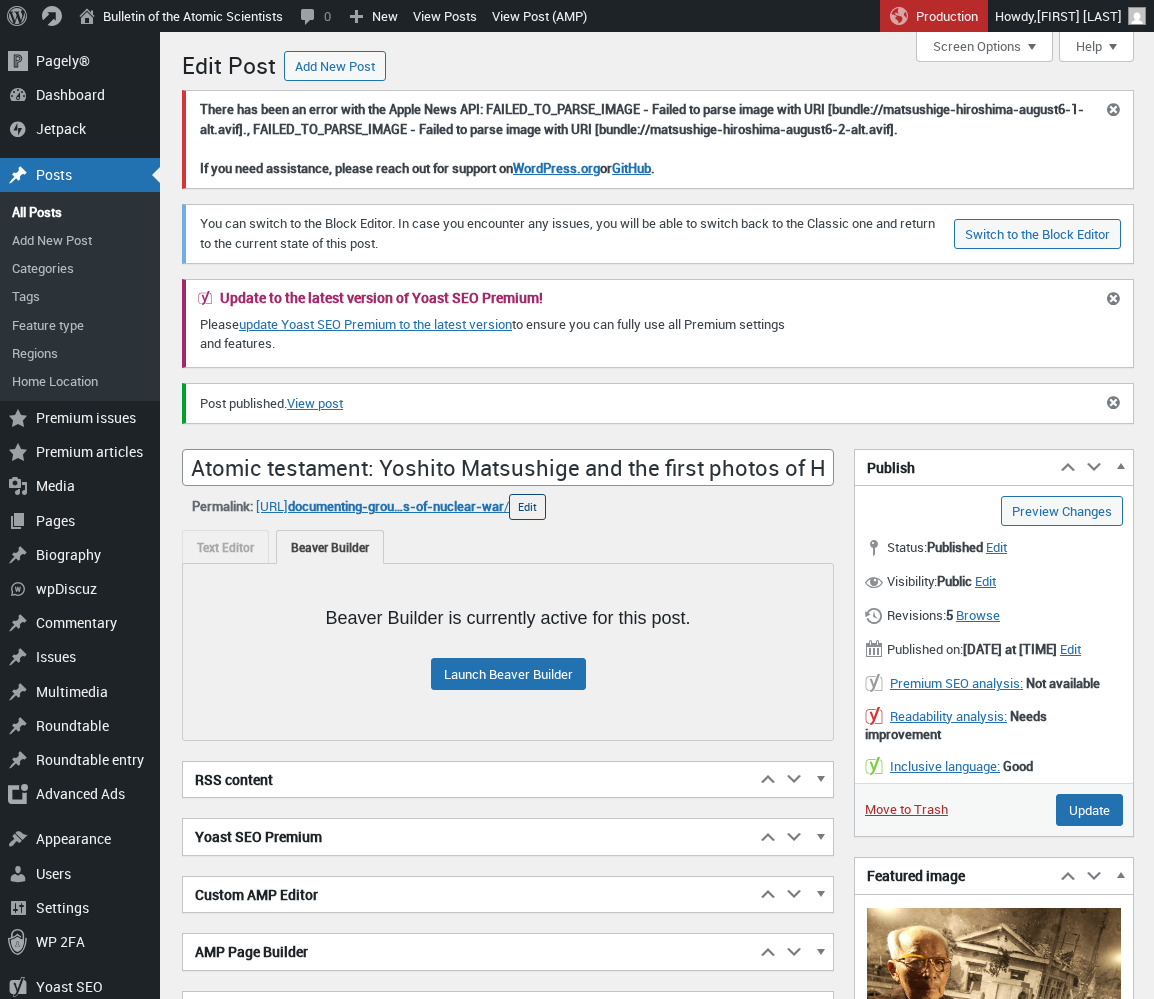 click on "Edit" at bounding box center (527, 507) 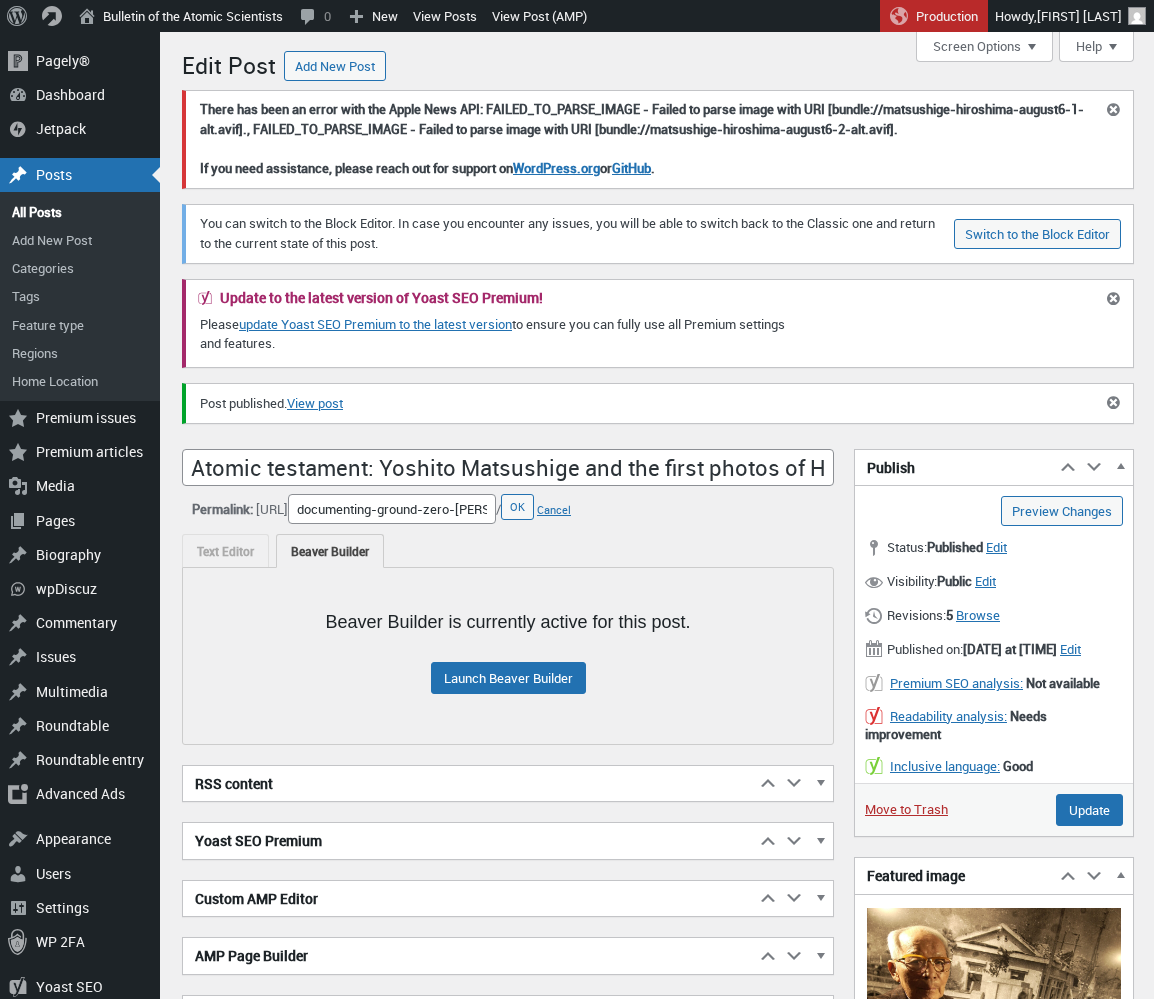 scroll, scrollTop: 0, scrollLeft: 362, axis: horizontal 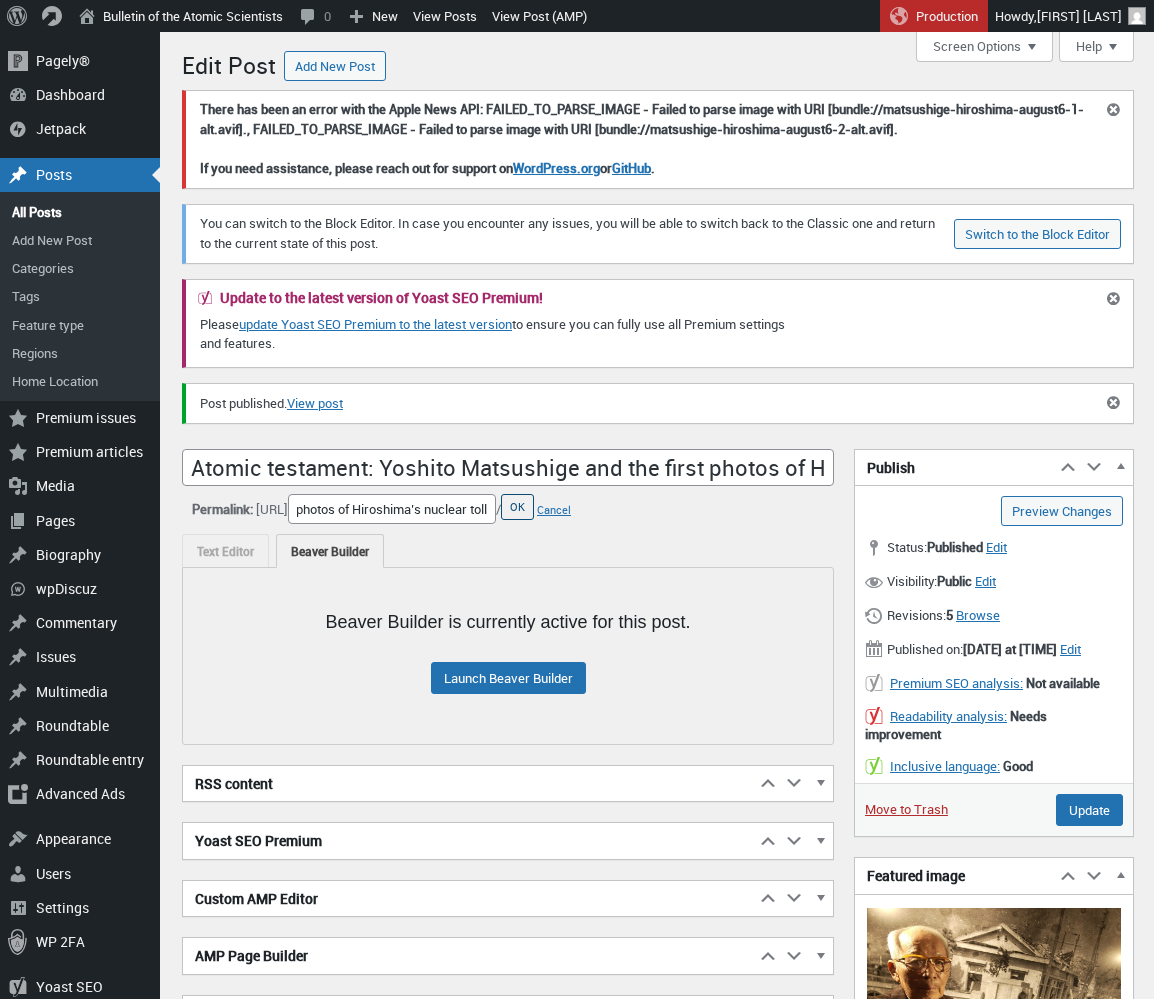 type on "Atomic testament: Yoshito Matsushige and the first photos of Hiroshima’s nuclear toll" 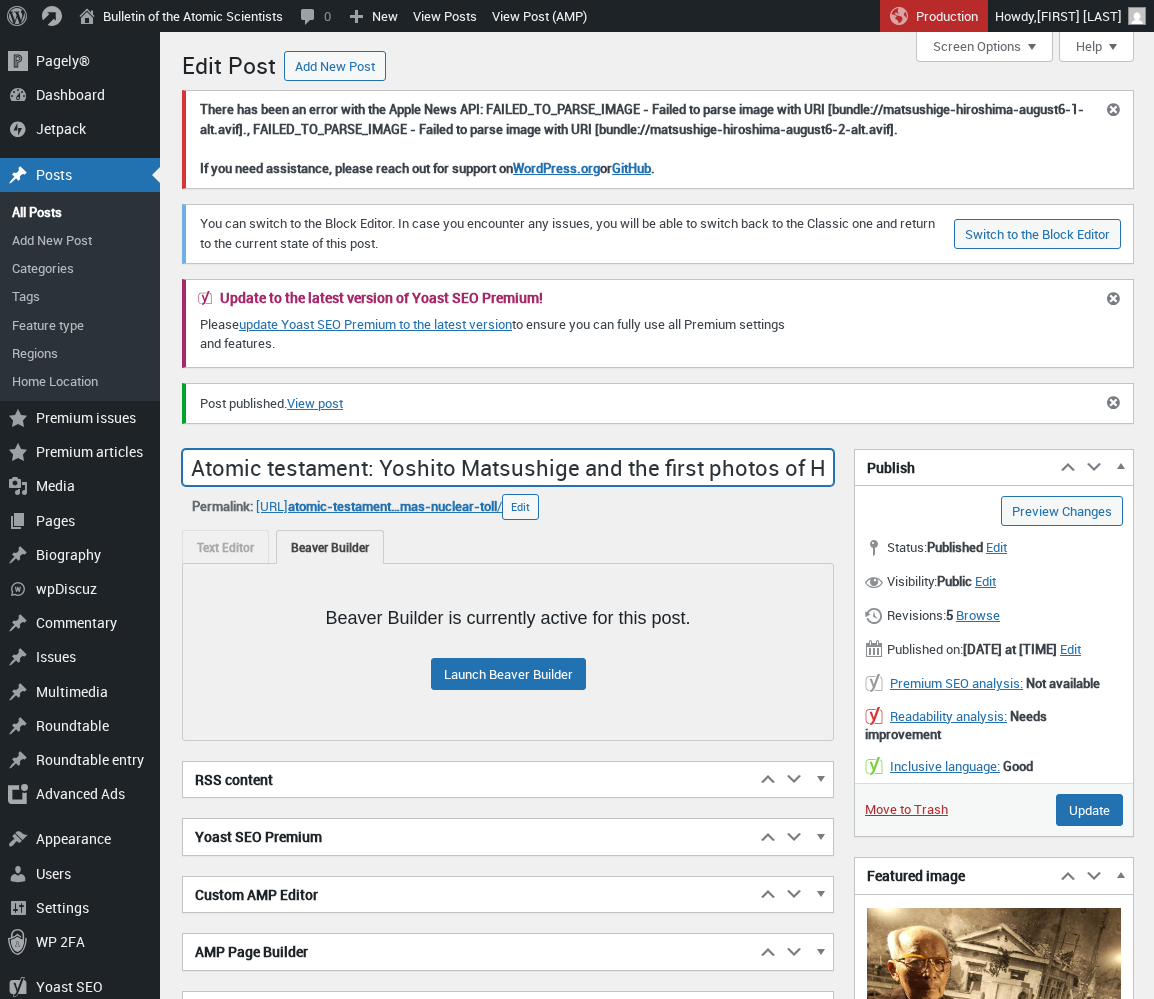 click on "Atomic testament: Yoshito Matsushige and the first photos of Hiroshima’s nuclear toll" at bounding box center [508, 468] 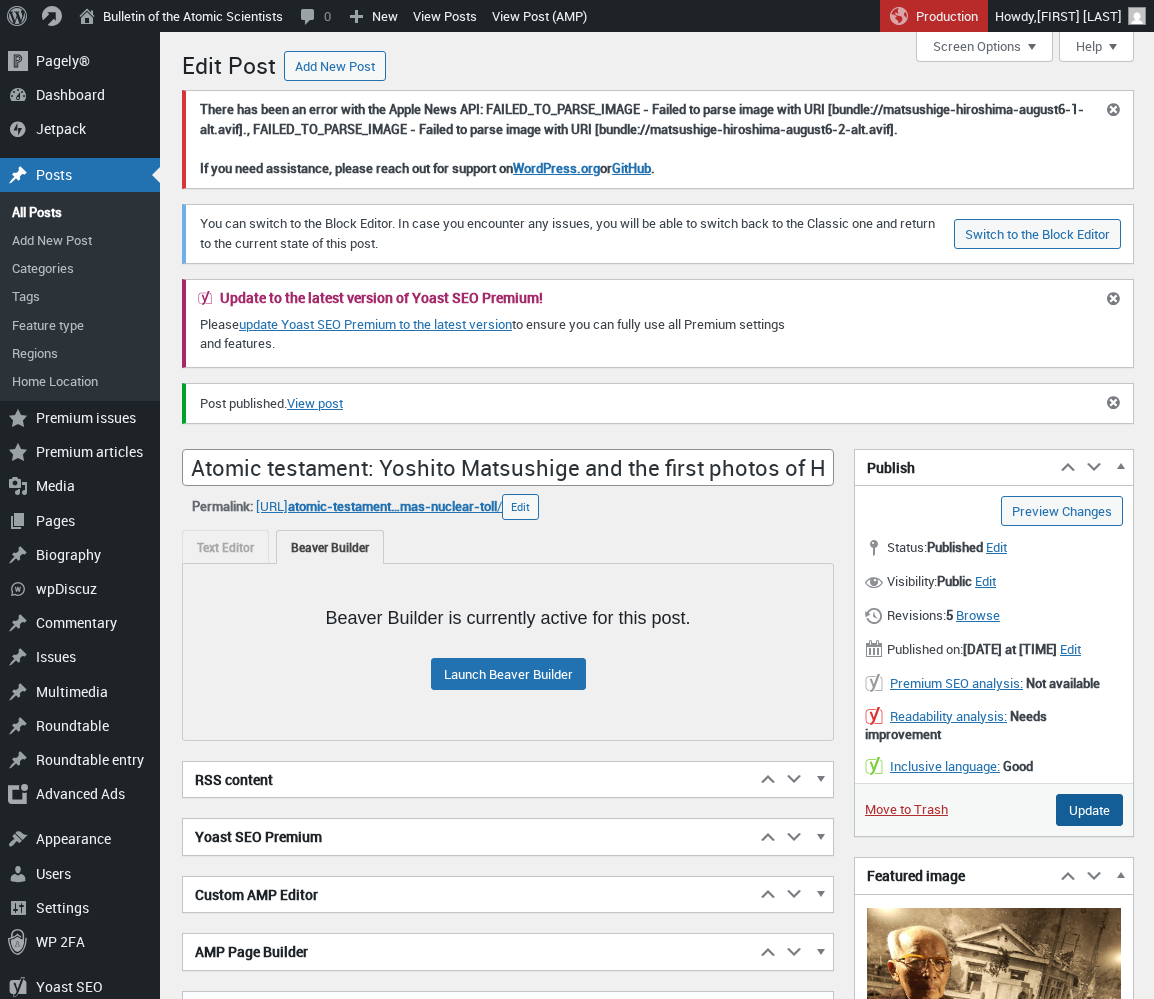 click on "Update" at bounding box center [1089, 810] 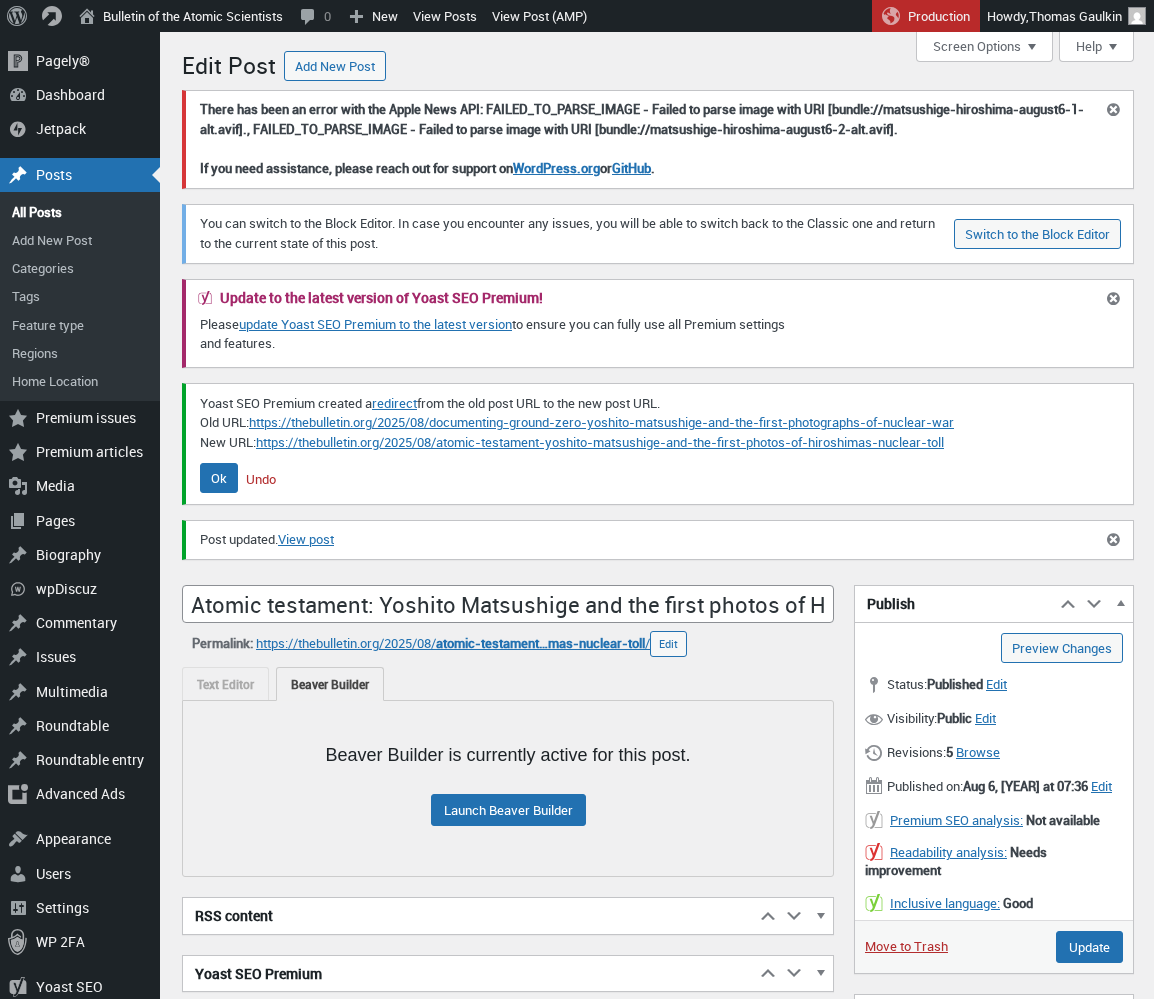 scroll, scrollTop: 0, scrollLeft: 0, axis: both 